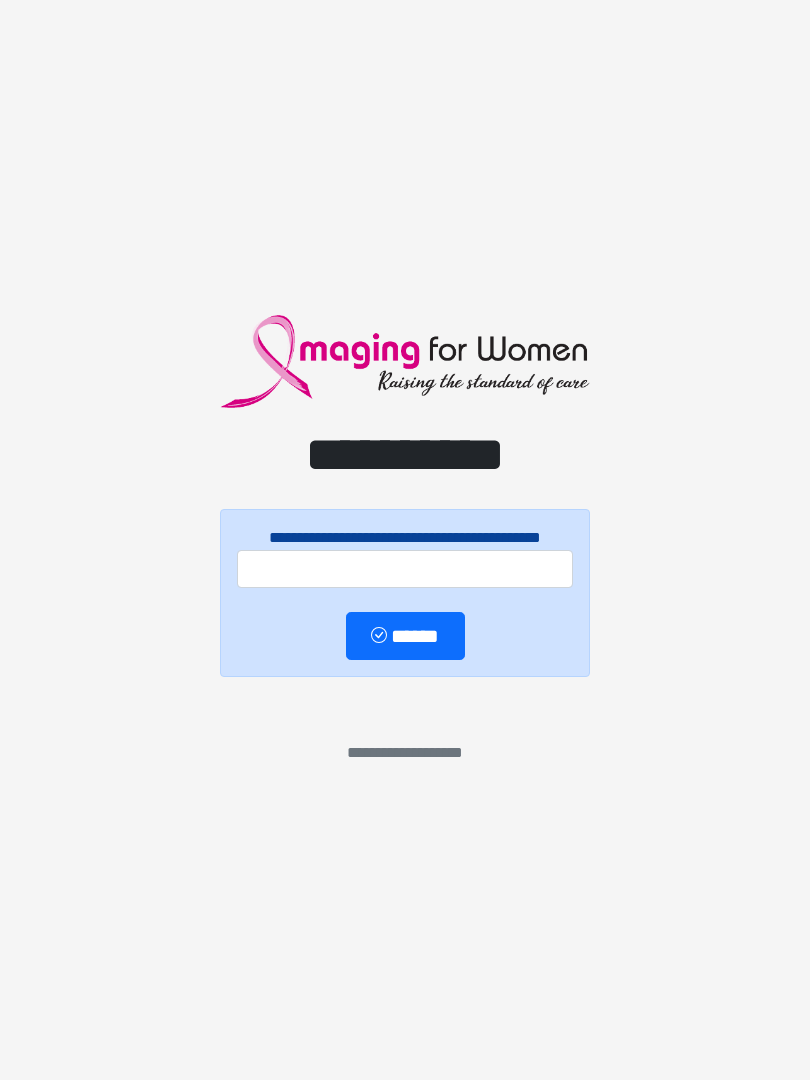 scroll, scrollTop: 0, scrollLeft: 0, axis: both 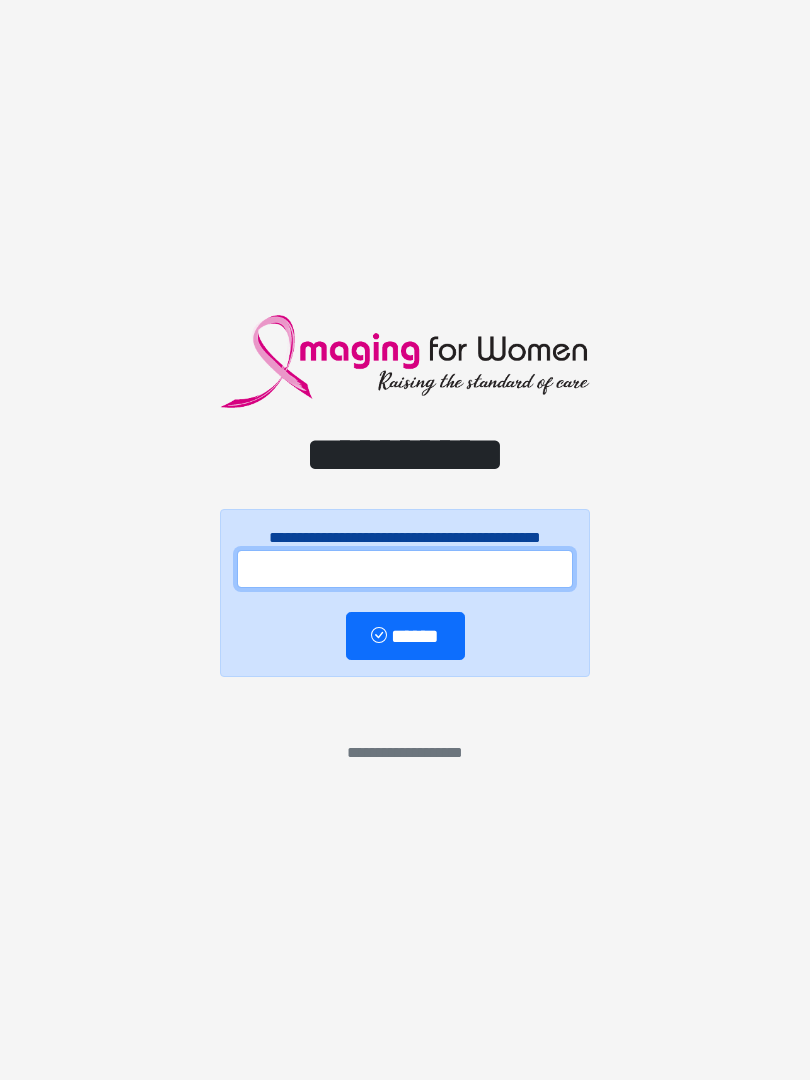 click at bounding box center [405, 569] 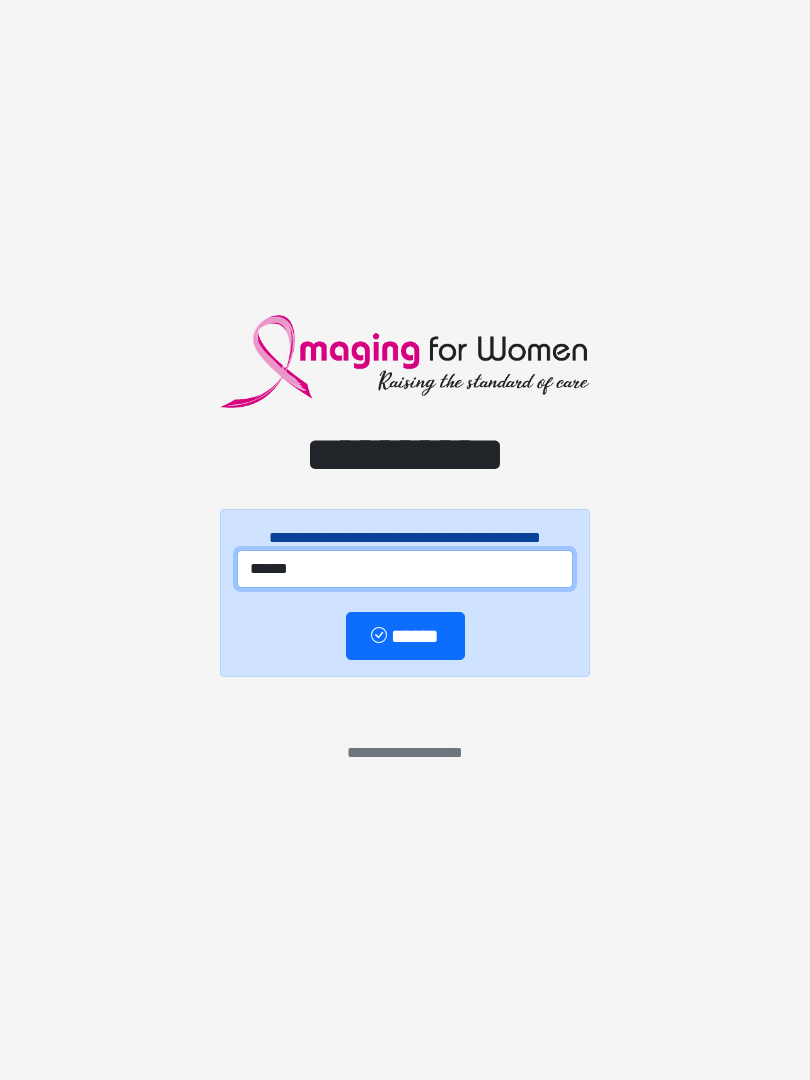 type on "******" 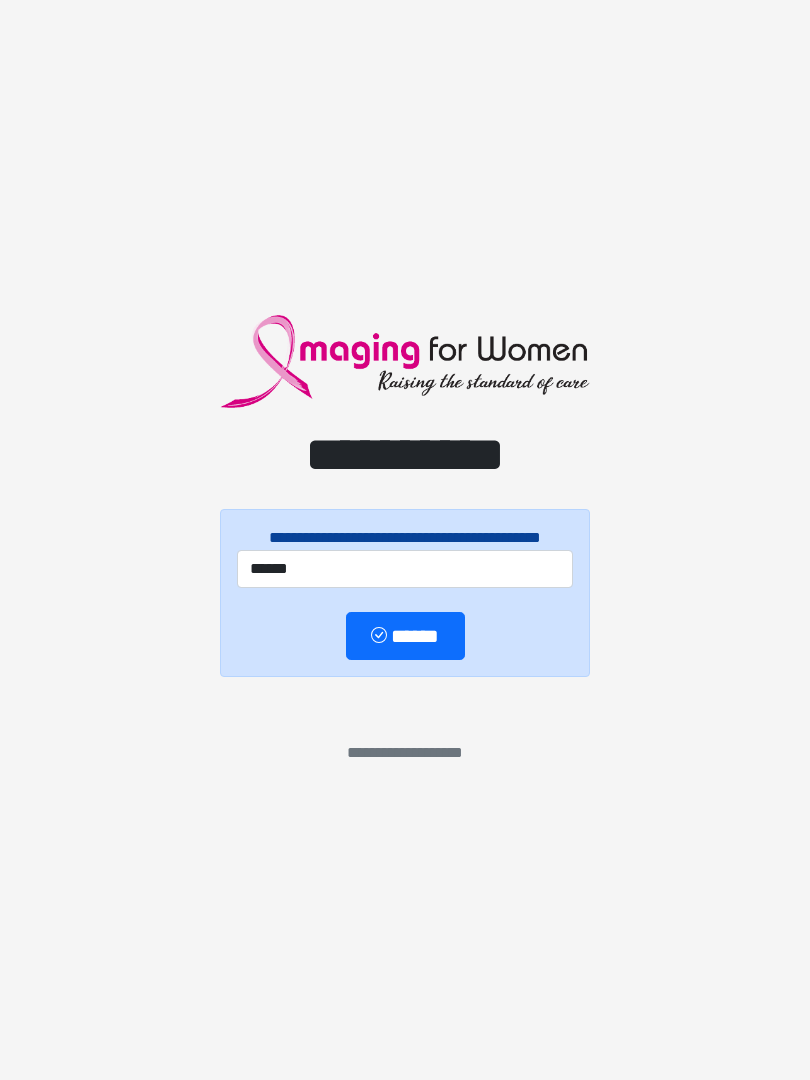 click on "******" at bounding box center [405, 636] 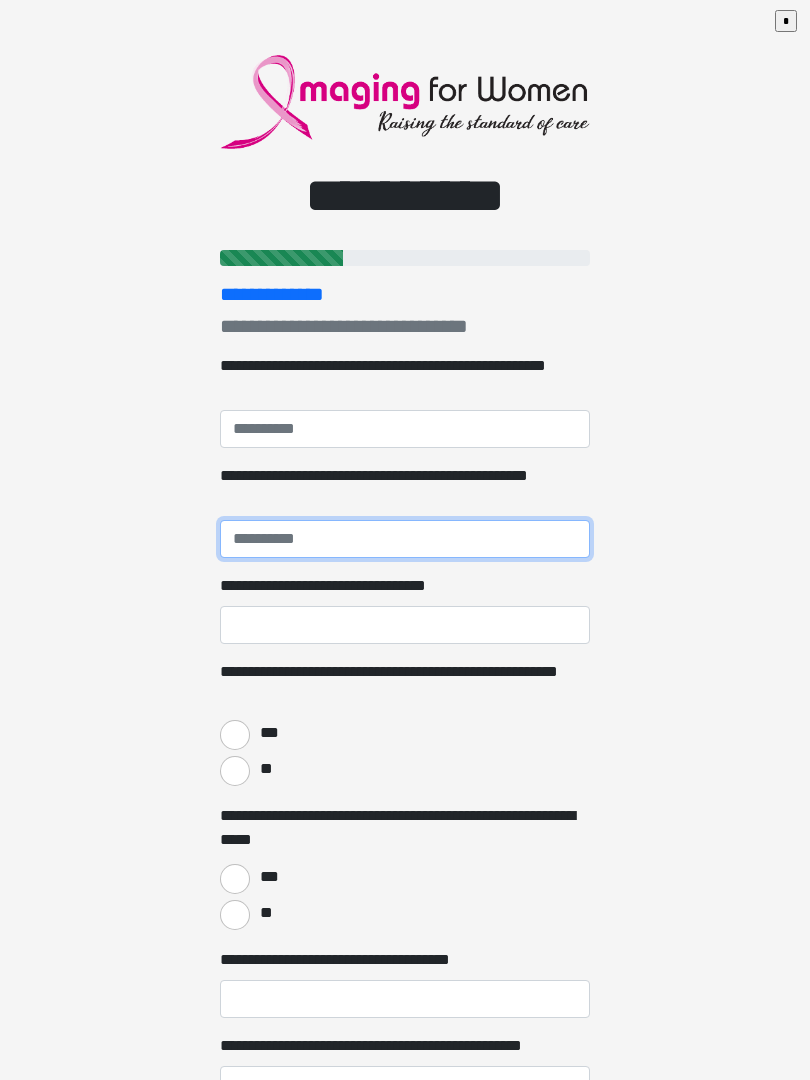click on "**********" at bounding box center (405, 539) 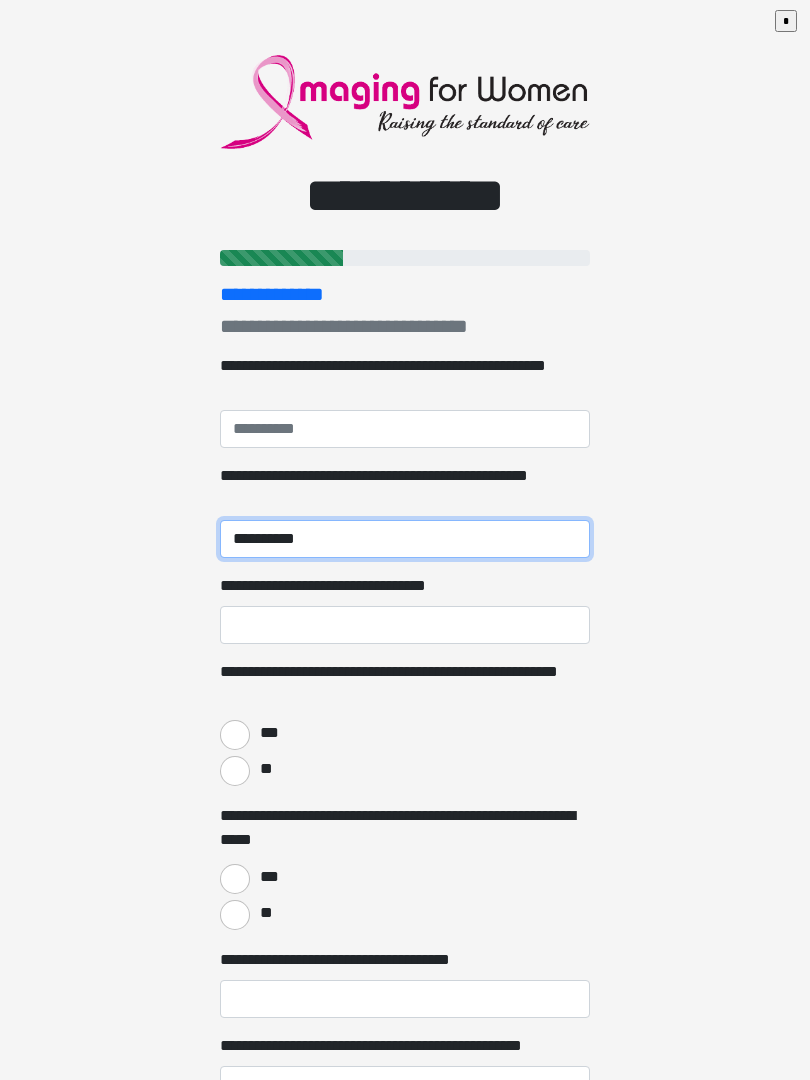 type on "**********" 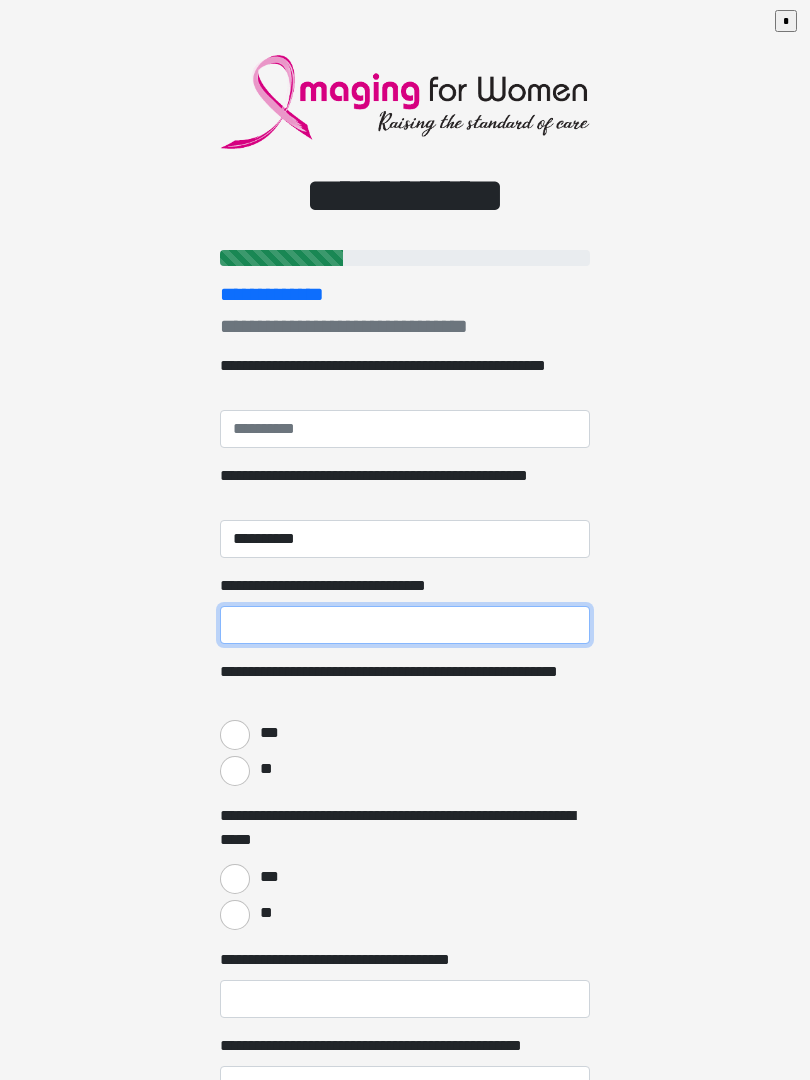 click on "**********" at bounding box center (405, 625) 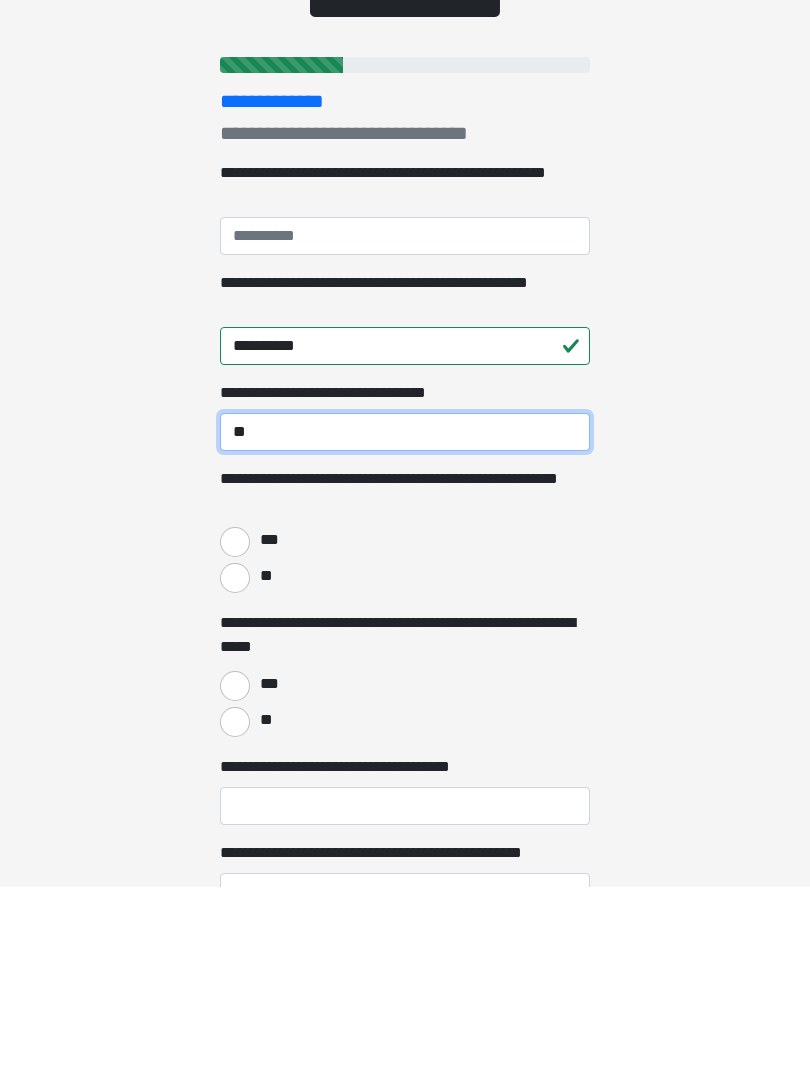 type on "**" 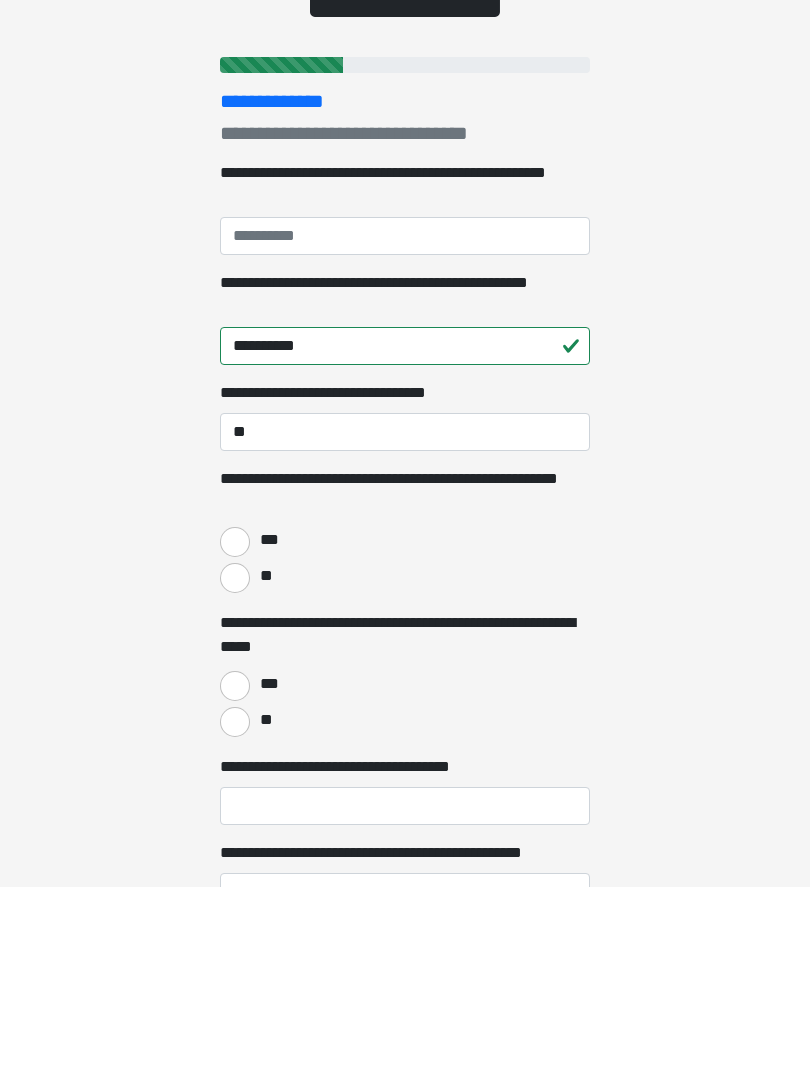 click on "***" at bounding box center [235, 735] 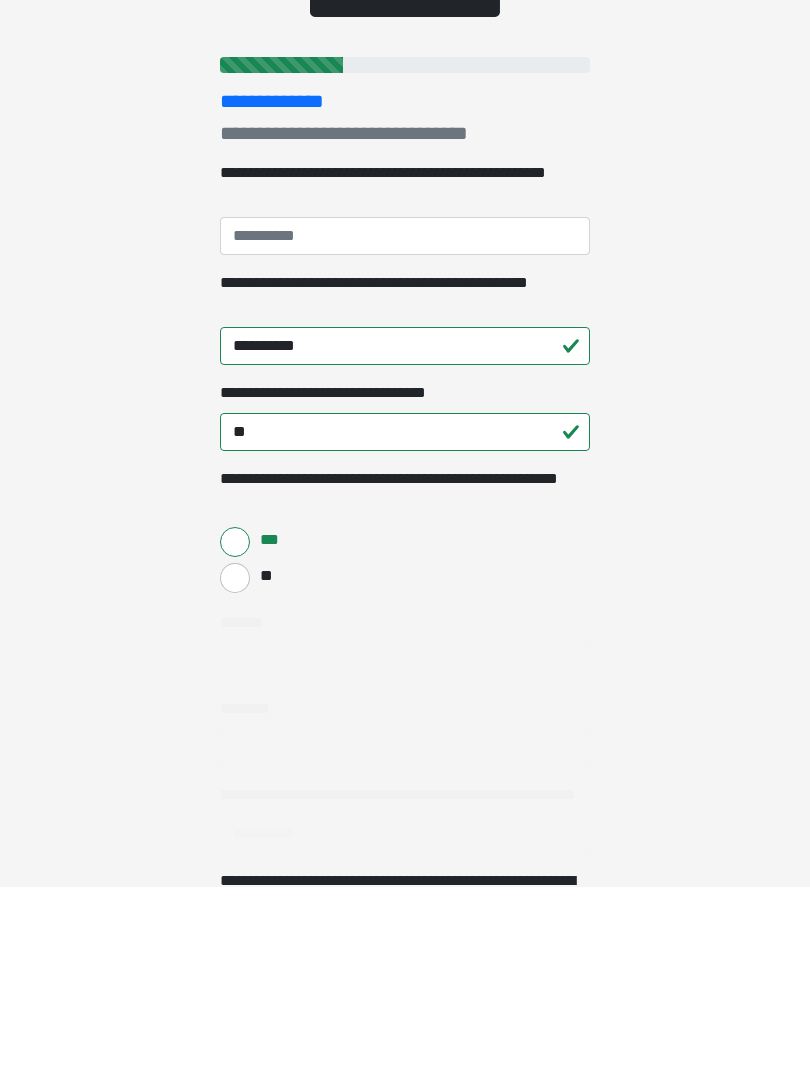 scroll, scrollTop: 193, scrollLeft: 0, axis: vertical 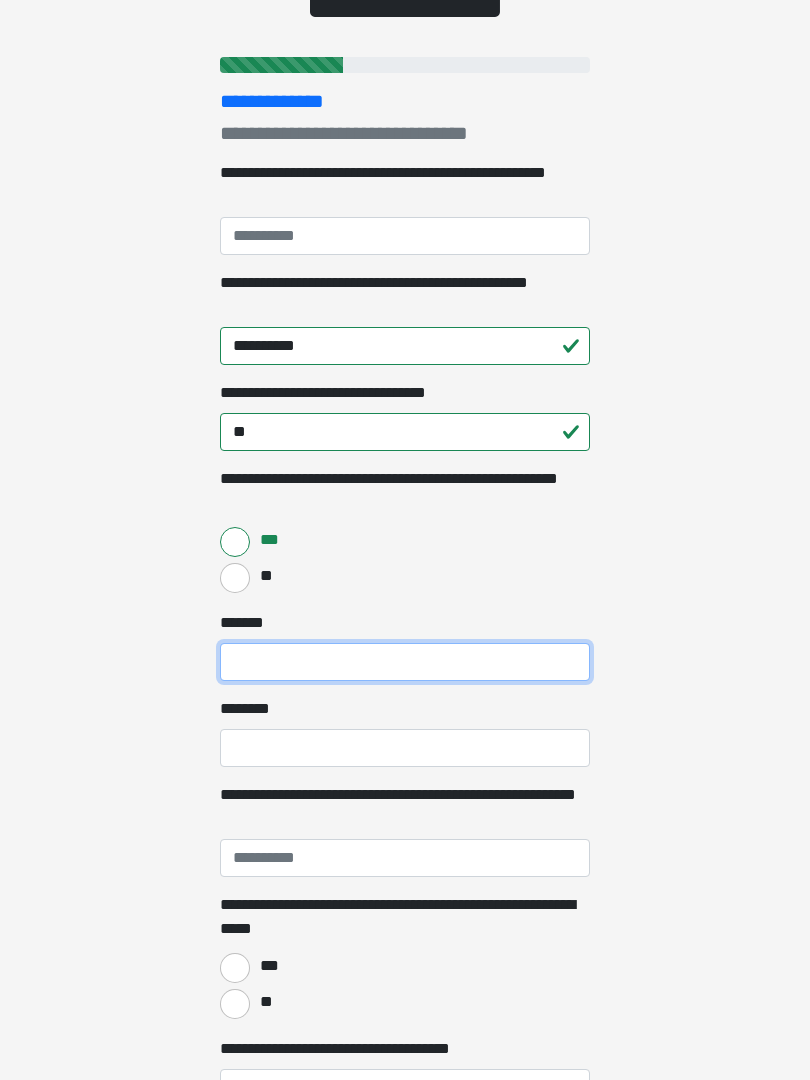 click on "***** *" at bounding box center [405, 662] 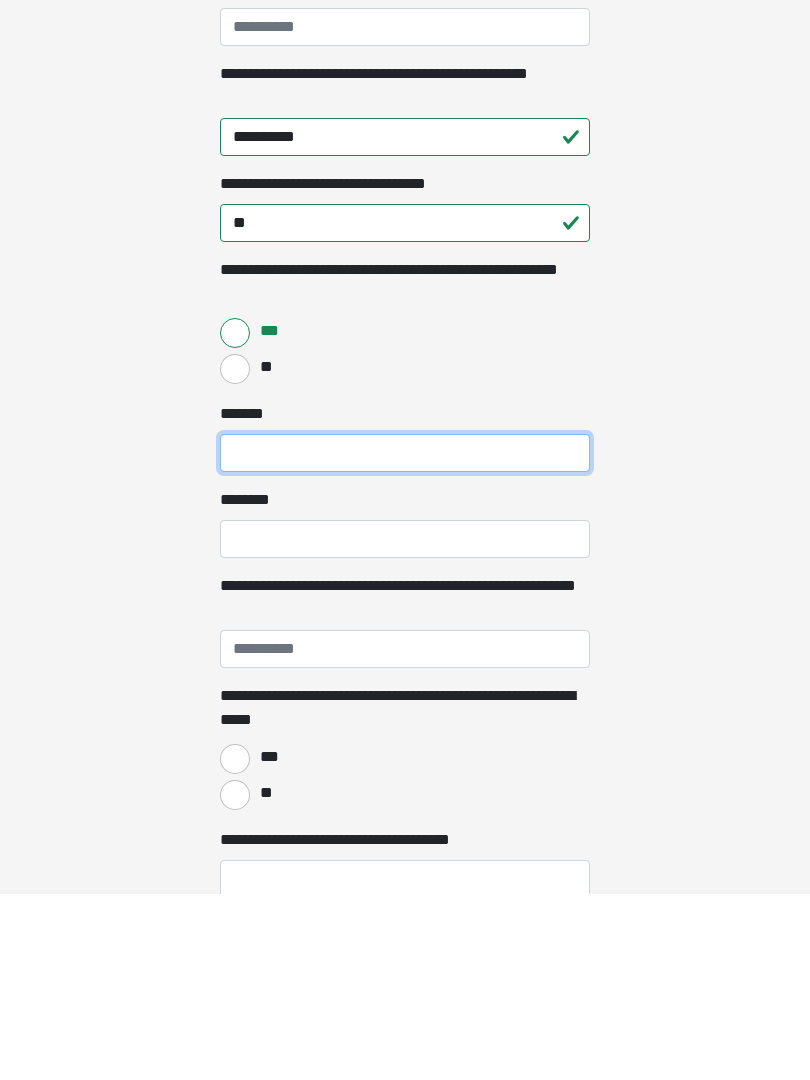 scroll, scrollTop: 229, scrollLeft: 0, axis: vertical 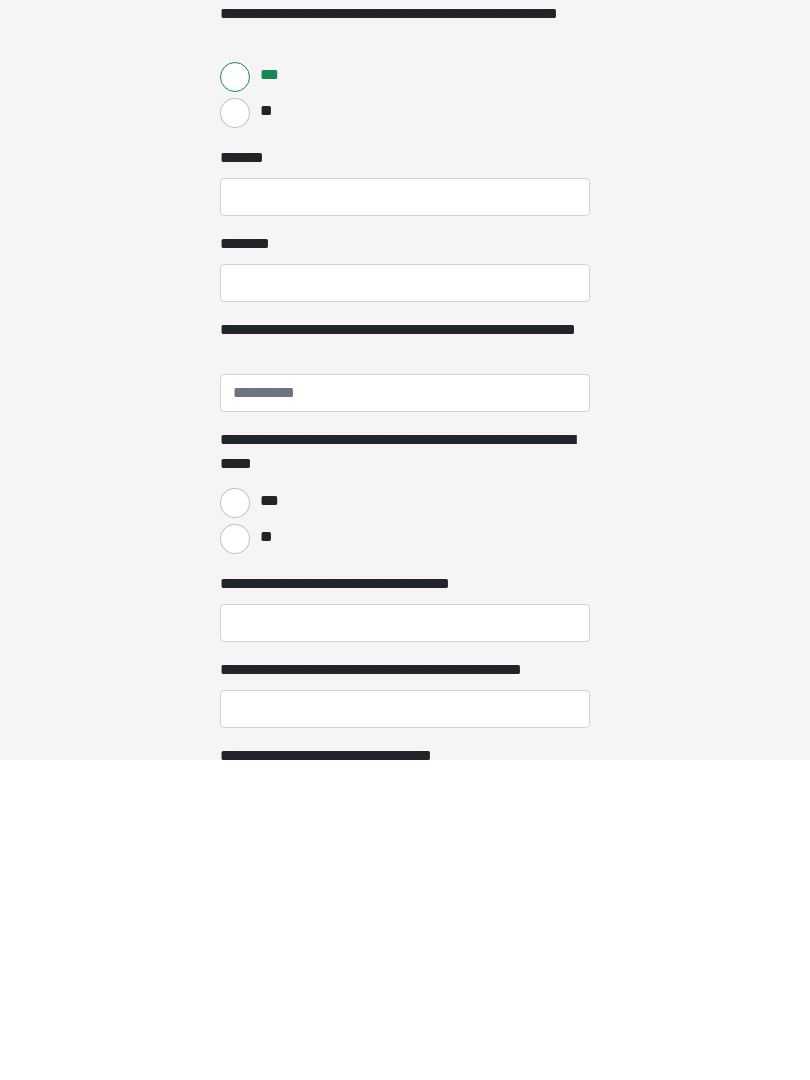click on "**" at bounding box center (235, 859) 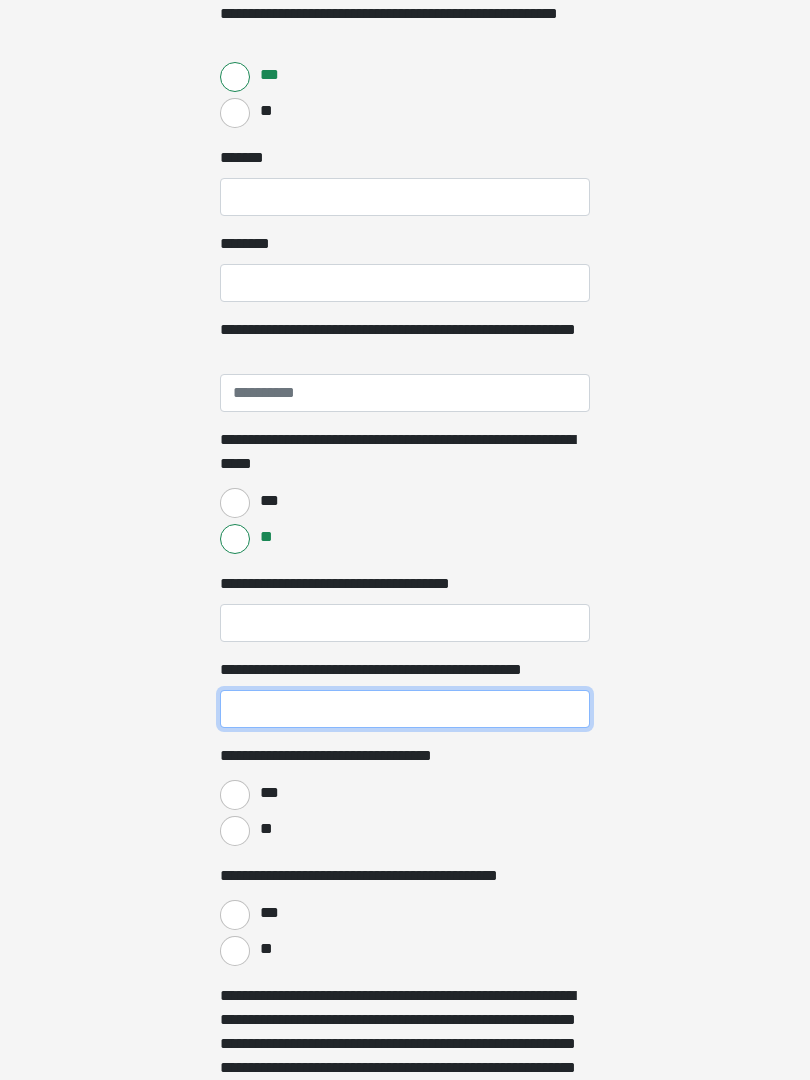 click on "**********" at bounding box center (405, 709) 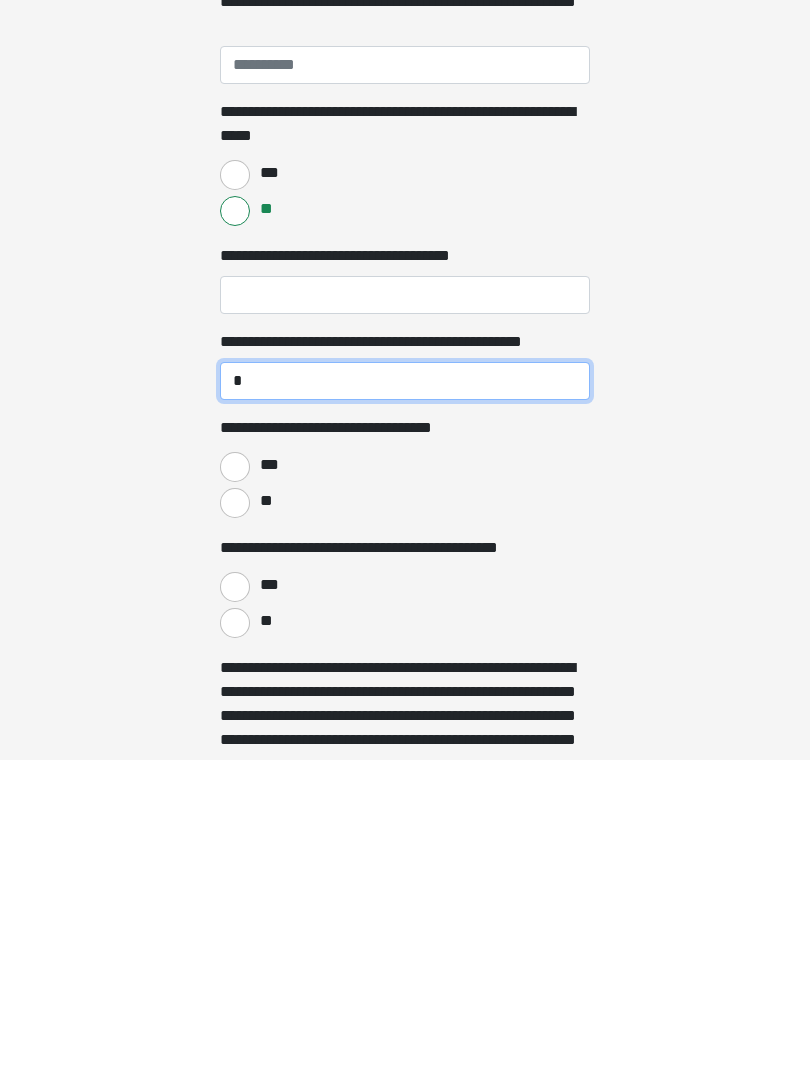 type on "*" 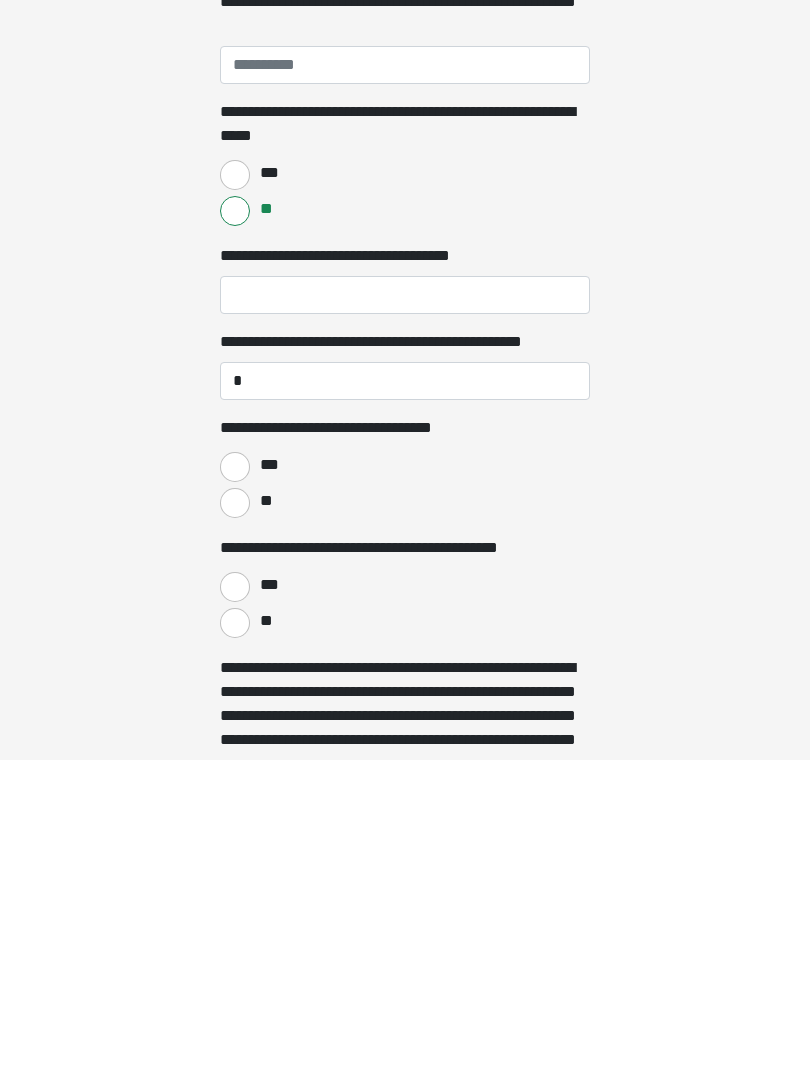 click on "***" at bounding box center [235, 787] 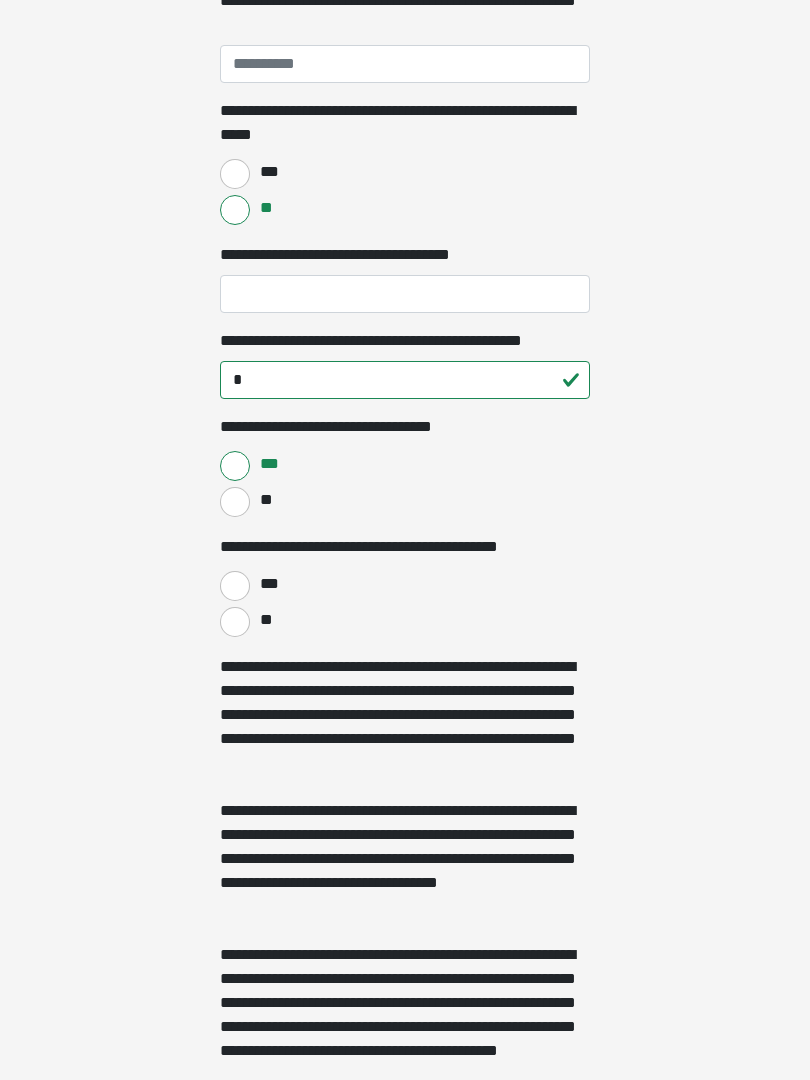 click on "**" at bounding box center (235, 622) 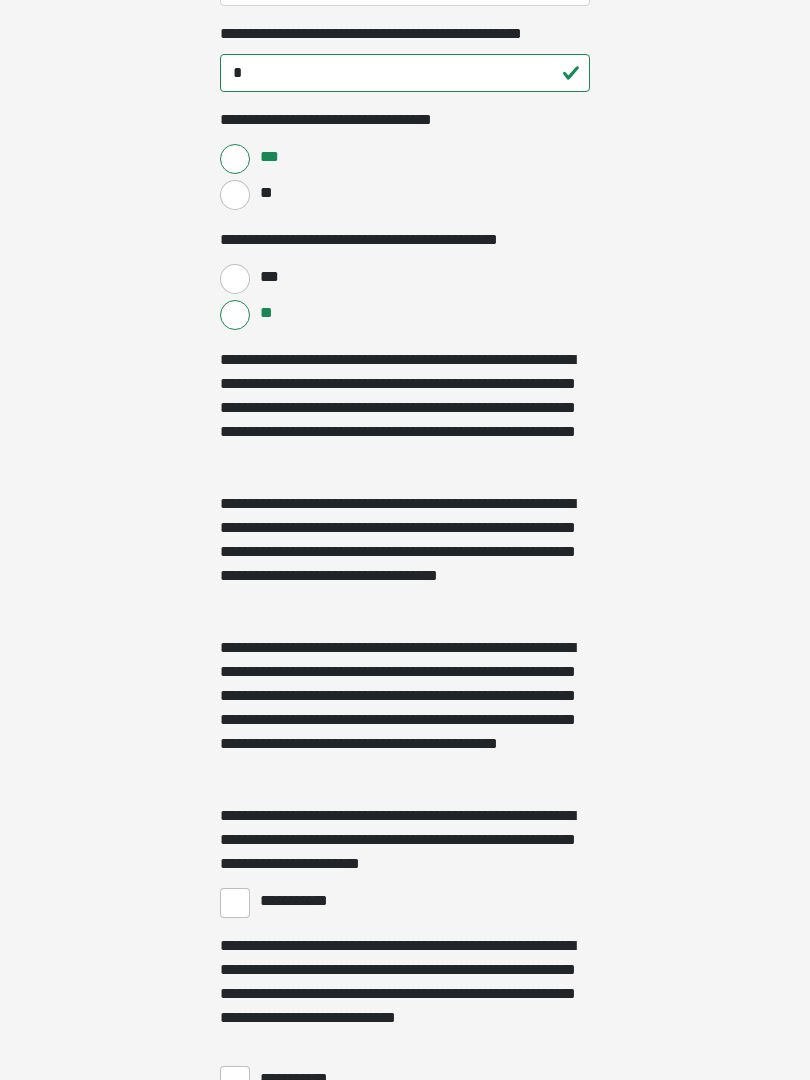 scroll, scrollTop: 1477, scrollLeft: 0, axis: vertical 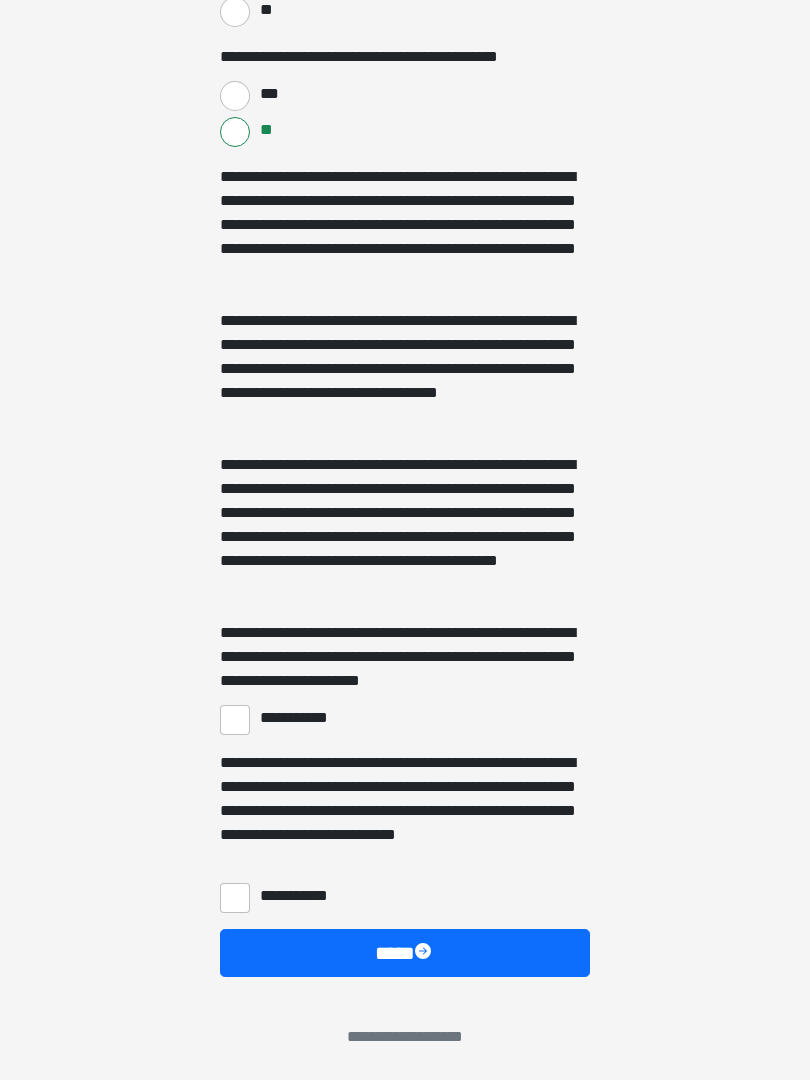 click on "**********" at bounding box center [235, 720] 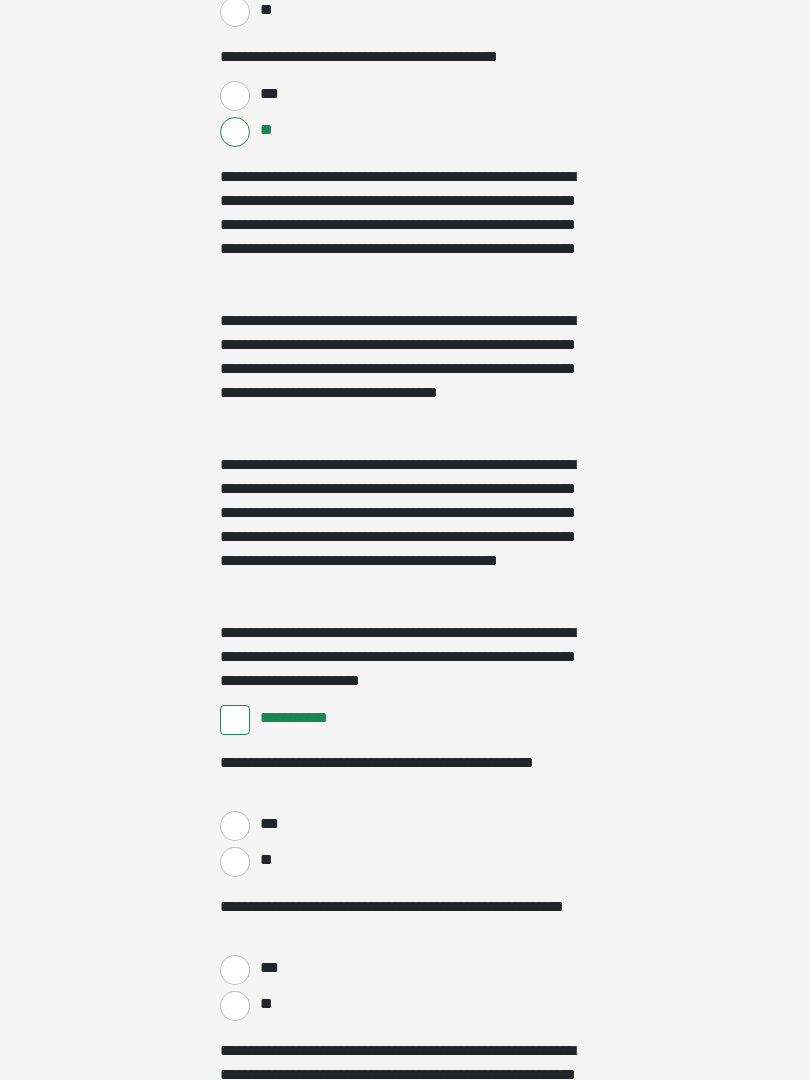 click on "***" at bounding box center (235, 826) 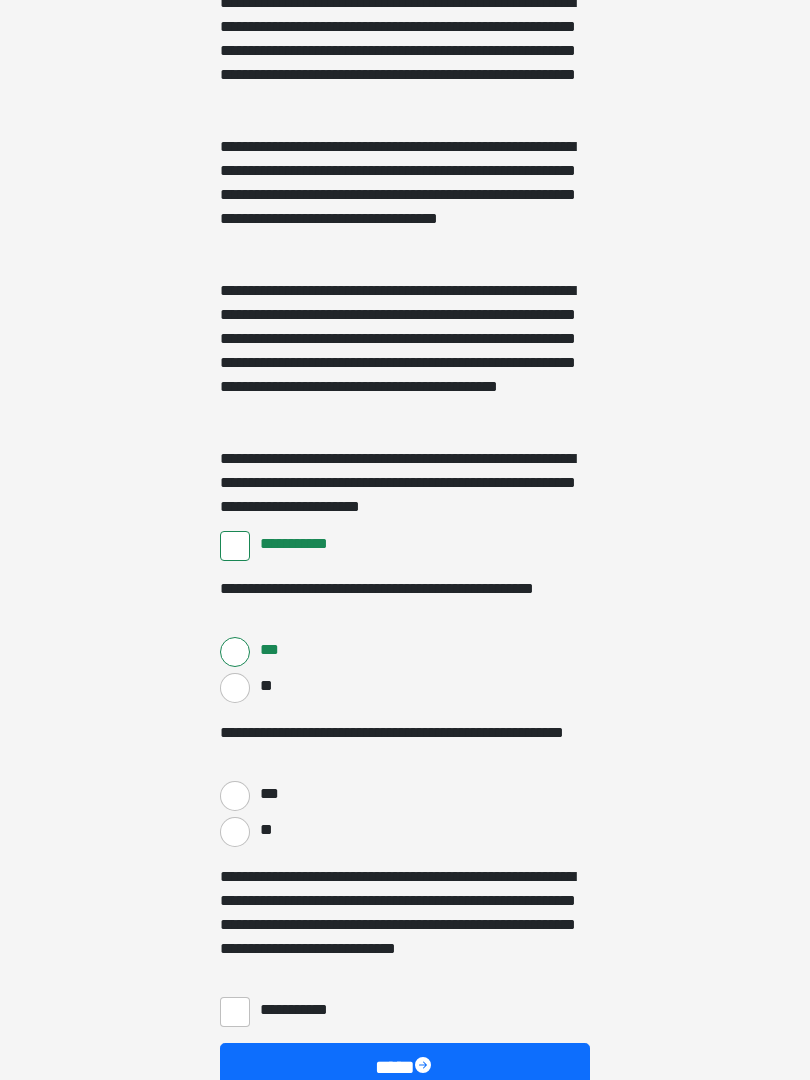 scroll, scrollTop: 1651, scrollLeft: 0, axis: vertical 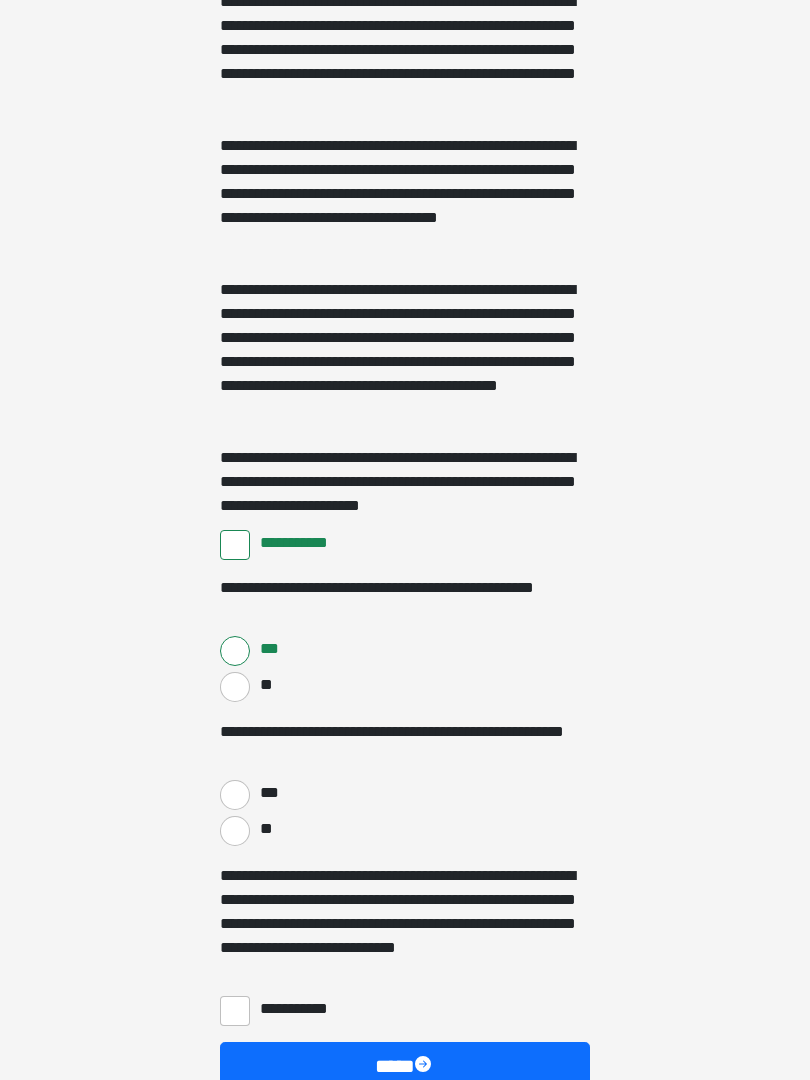 click on "***" at bounding box center [235, 796] 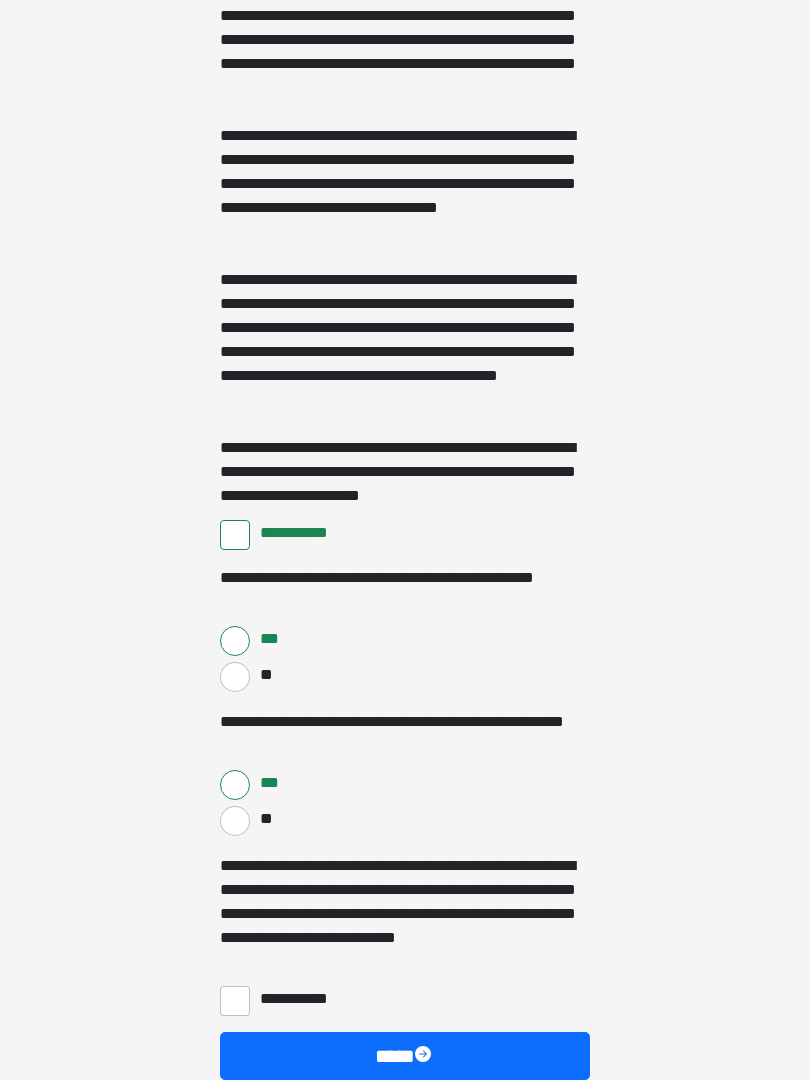 scroll, scrollTop: 1765, scrollLeft: 0, axis: vertical 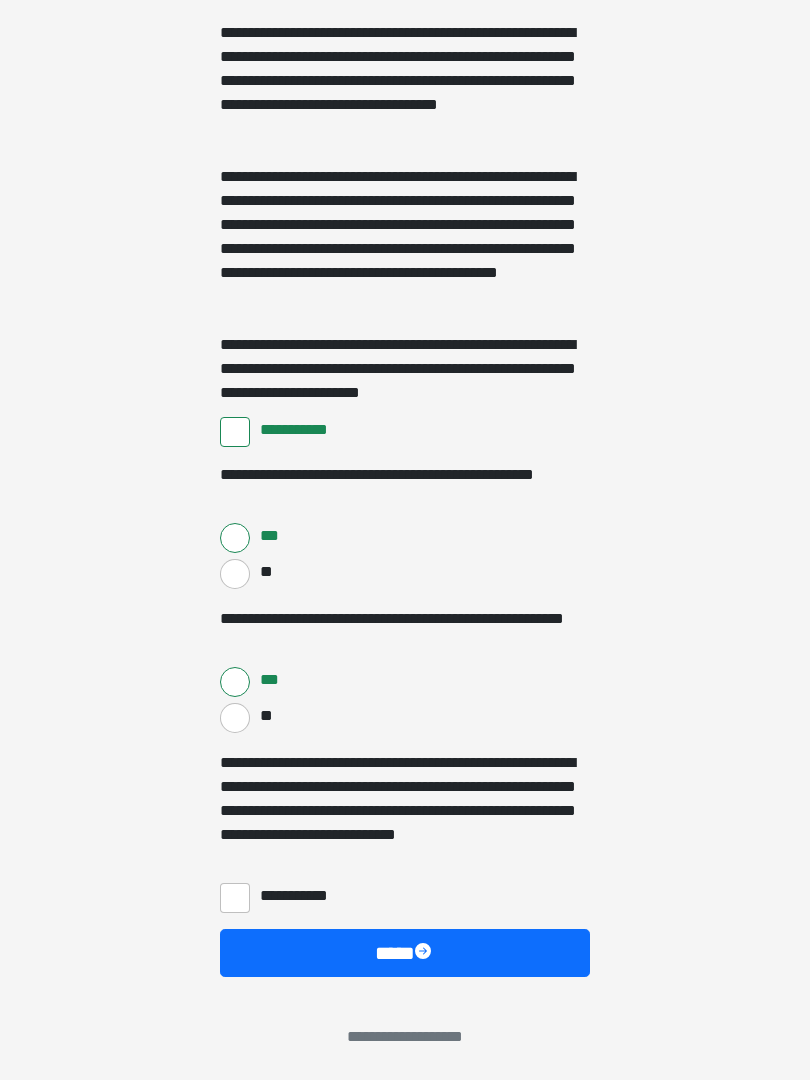 click on "**********" at bounding box center [235, 898] 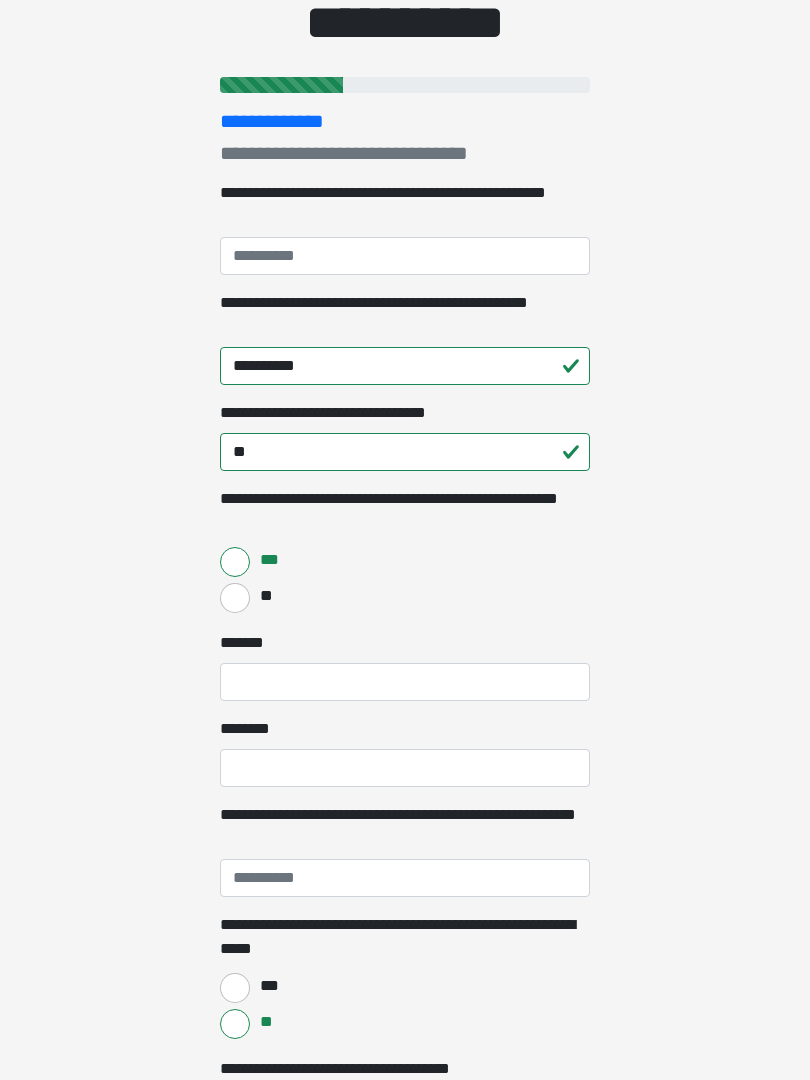 scroll, scrollTop: 173, scrollLeft: 0, axis: vertical 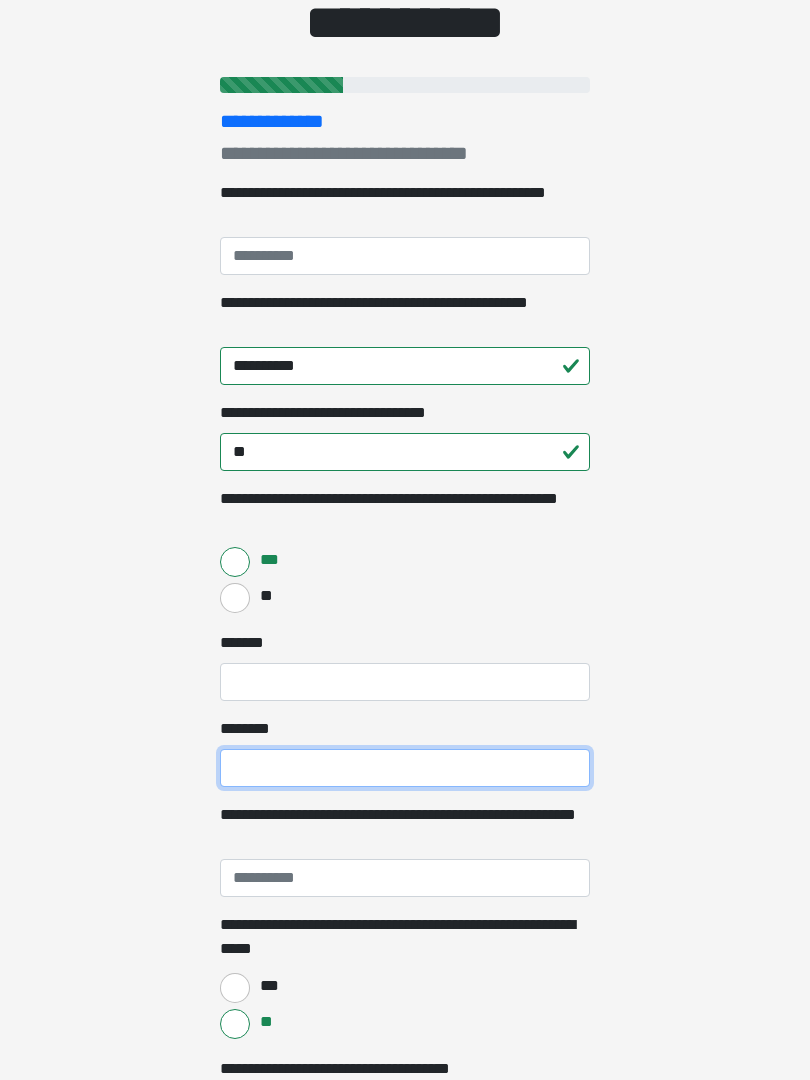 click on "****** *" at bounding box center [405, 768] 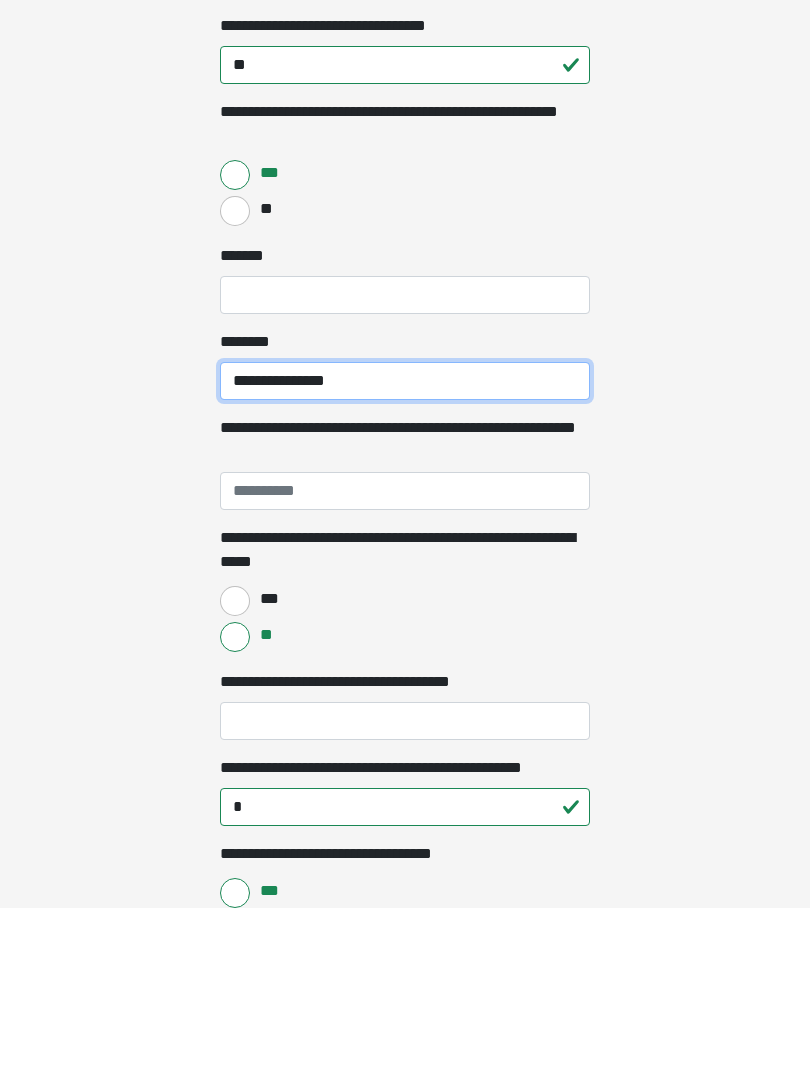 scroll, scrollTop: 389, scrollLeft: 0, axis: vertical 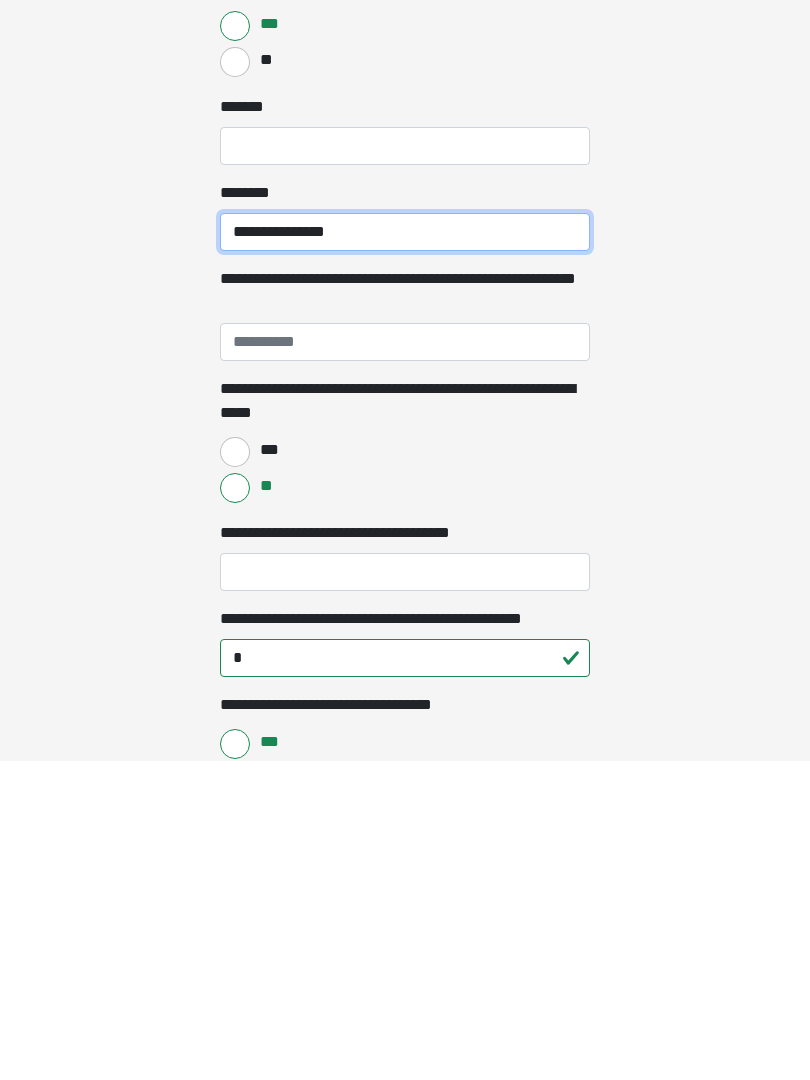 type on "**********" 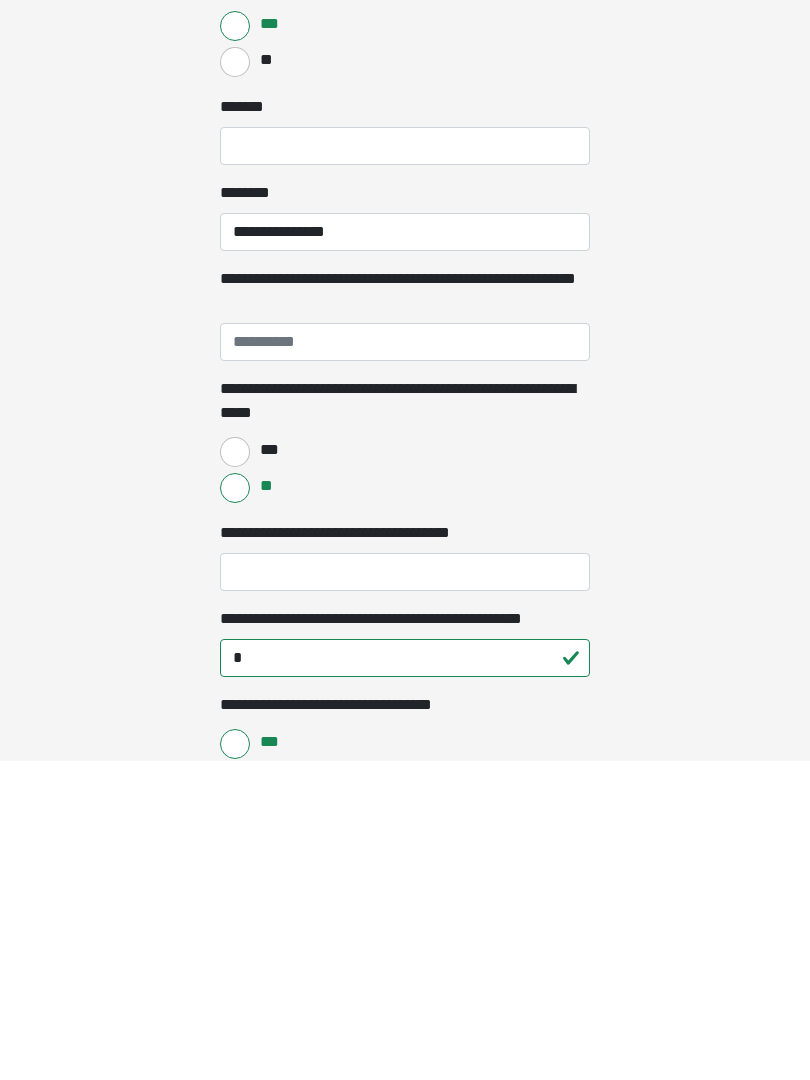 click on "**********" at bounding box center [405, 892] 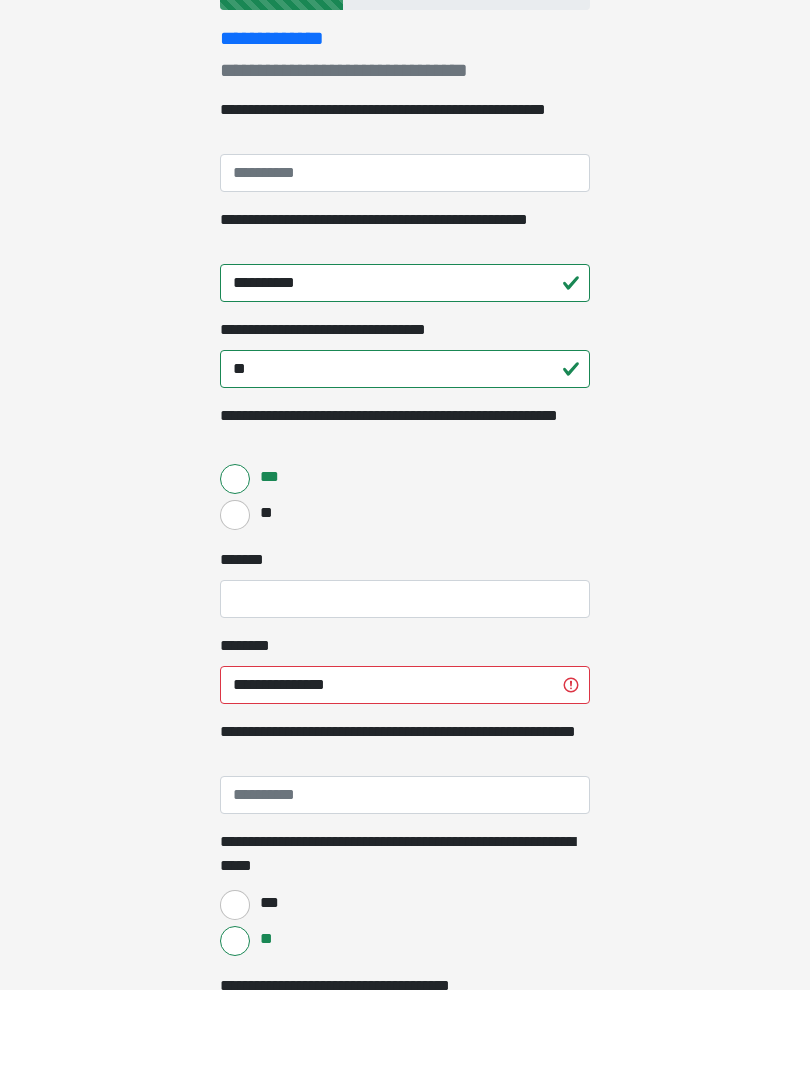 scroll, scrollTop: 167, scrollLeft: 0, axis: vertical 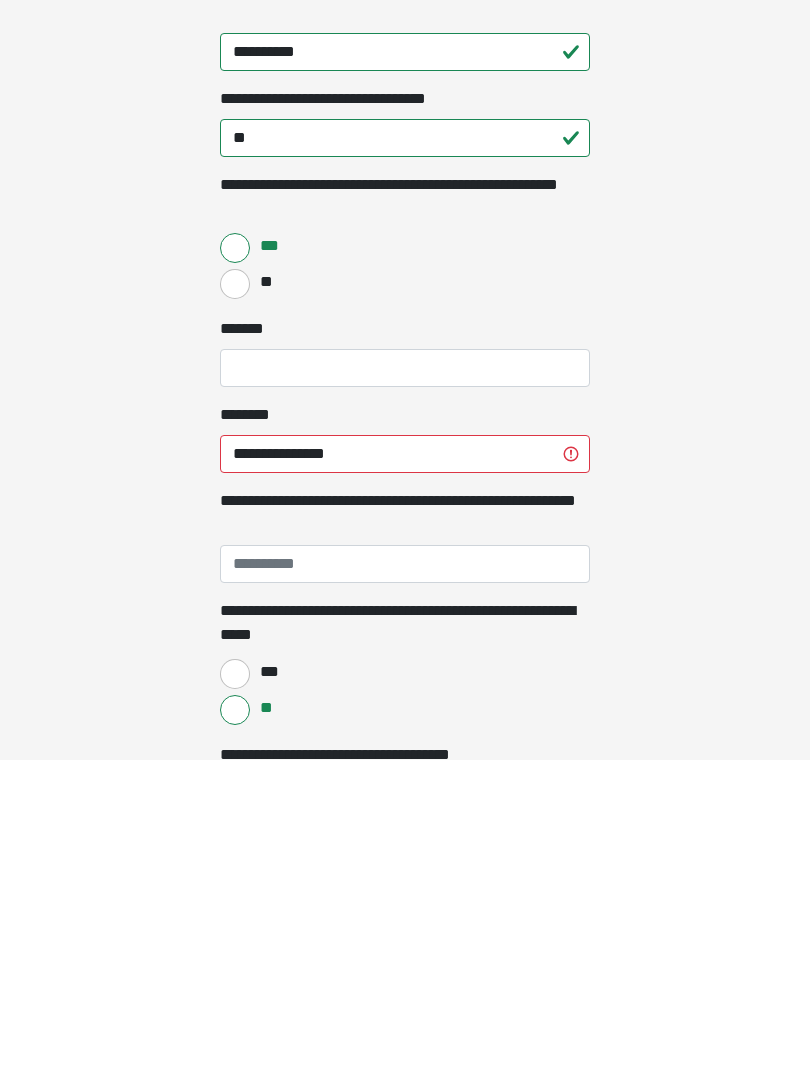 type on "**********" 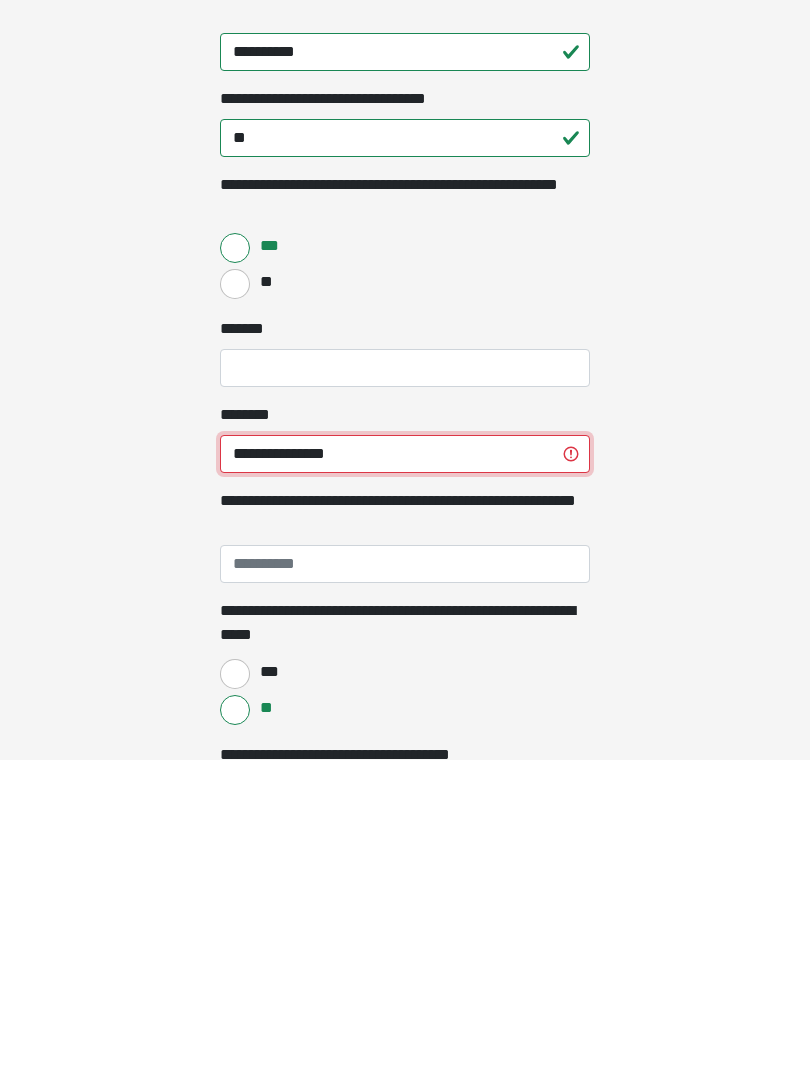 click on "**********" at bounding box center [405, 774] 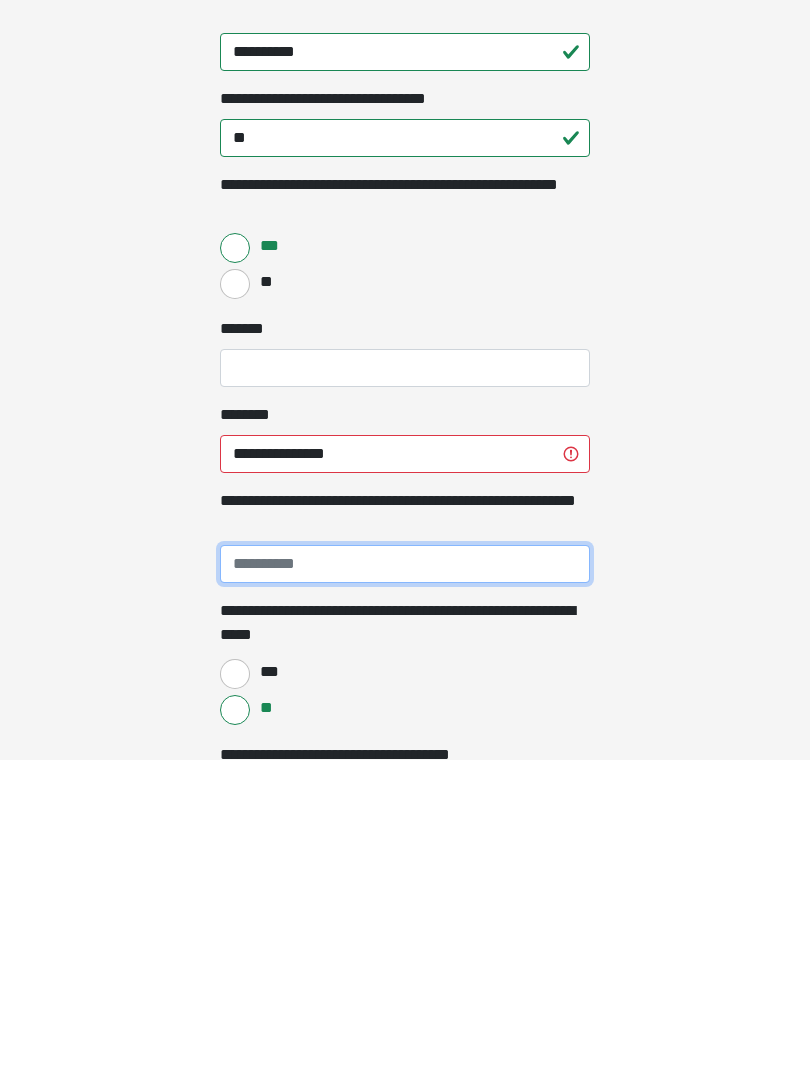 click on "**********" at bounding box center (405, 884) 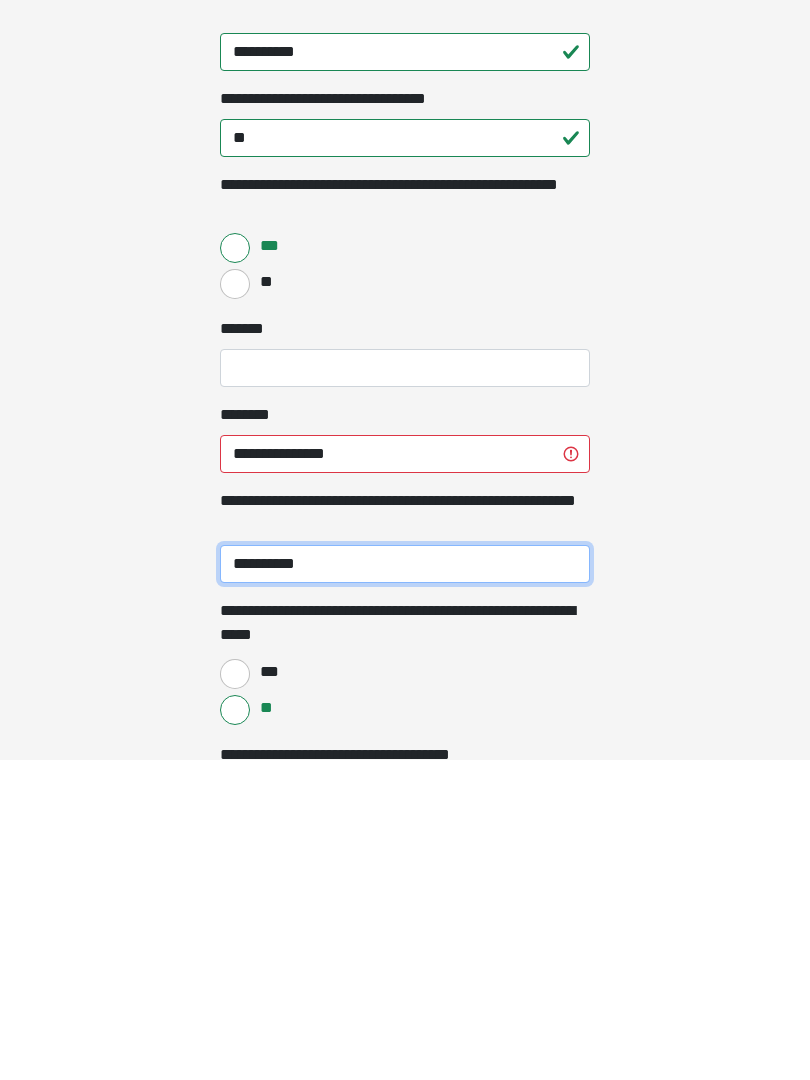 type on "**********" 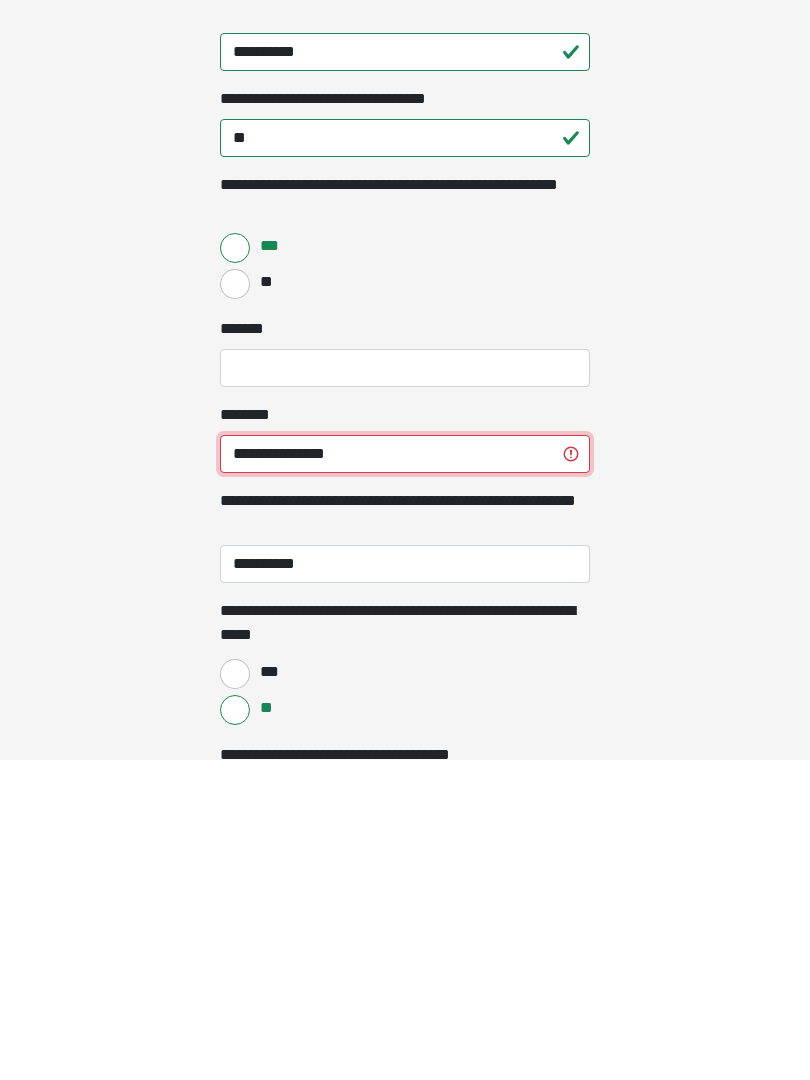 click on "**********" at bounding box center [405, 774] 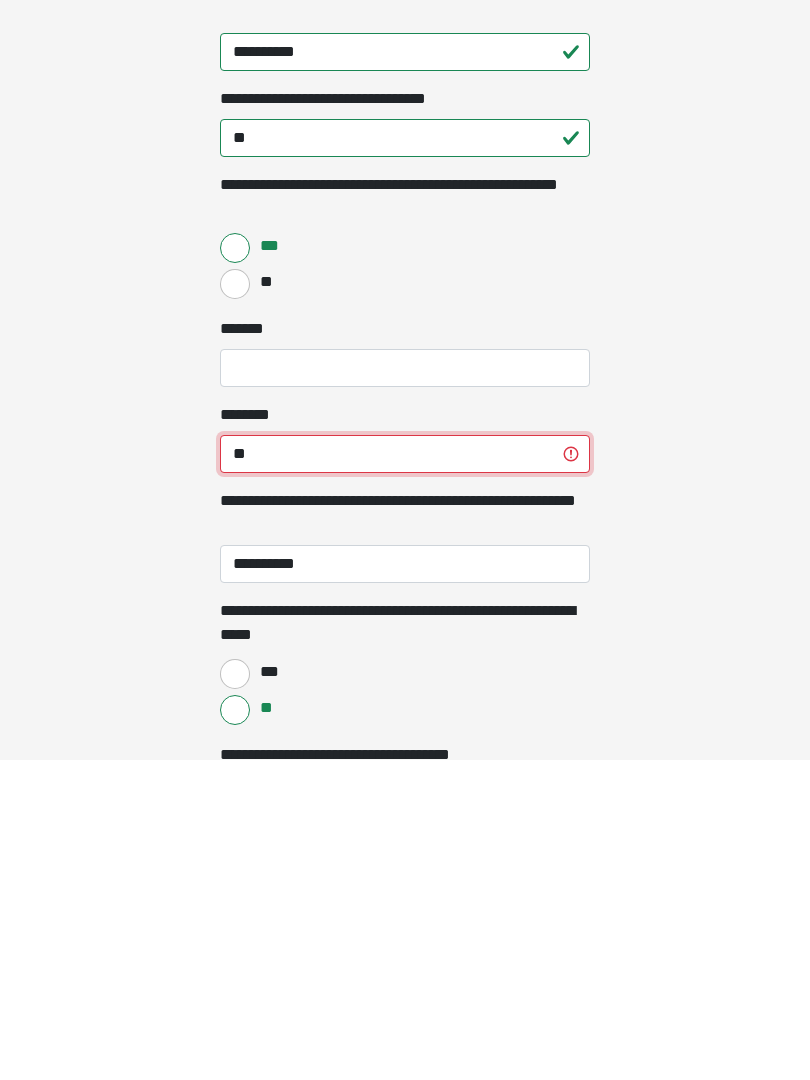 type on "*" 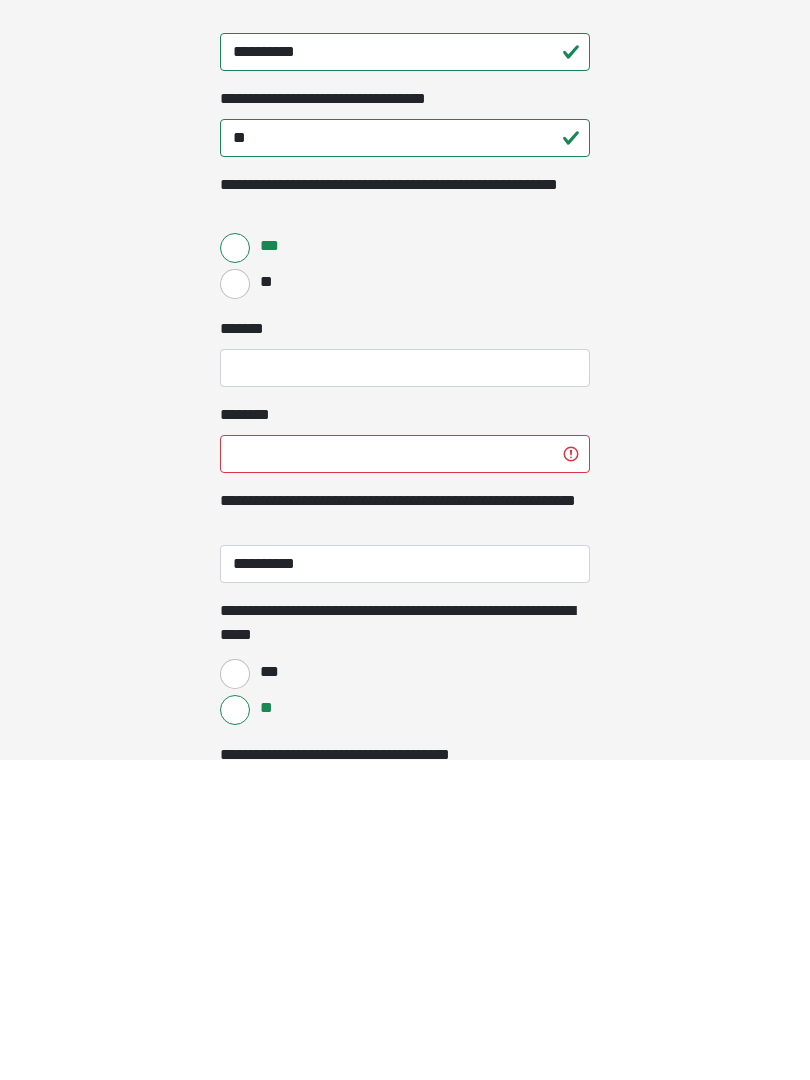click on "**********" at bounding box center (405, 373) 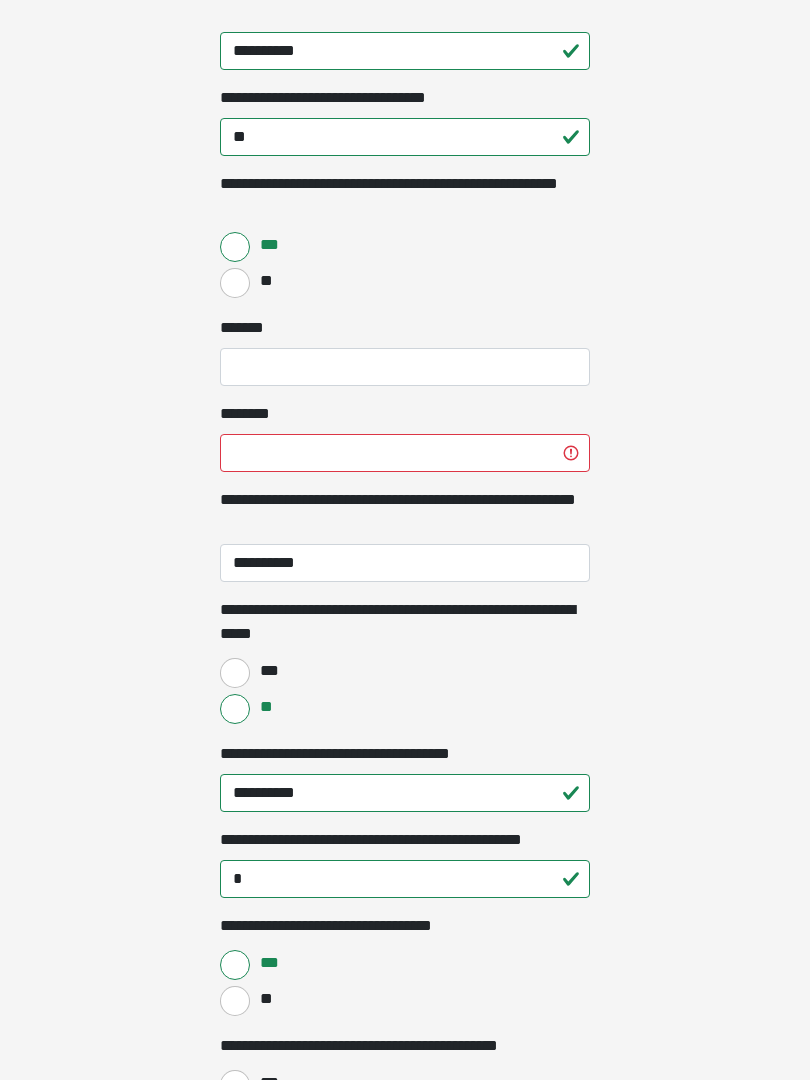 click on "****** *" at bounding box center (405, 453) 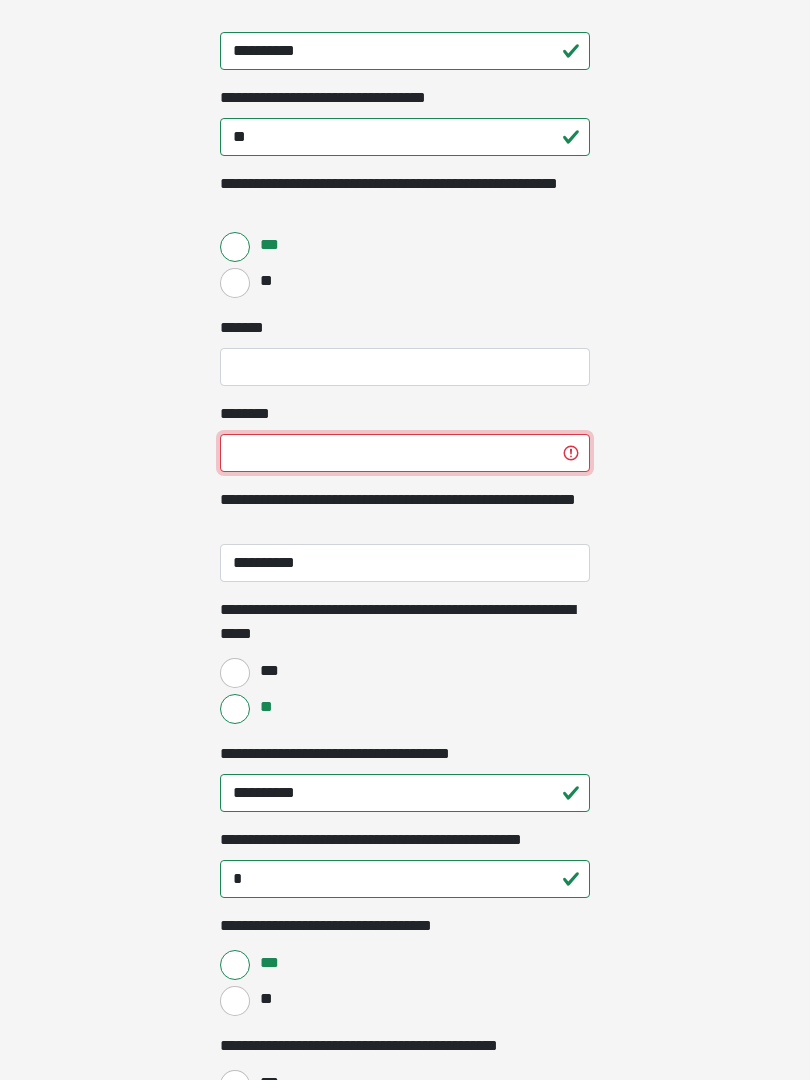 scroll, scrollTop: 487, scrollLeft: 0, axis: vertical 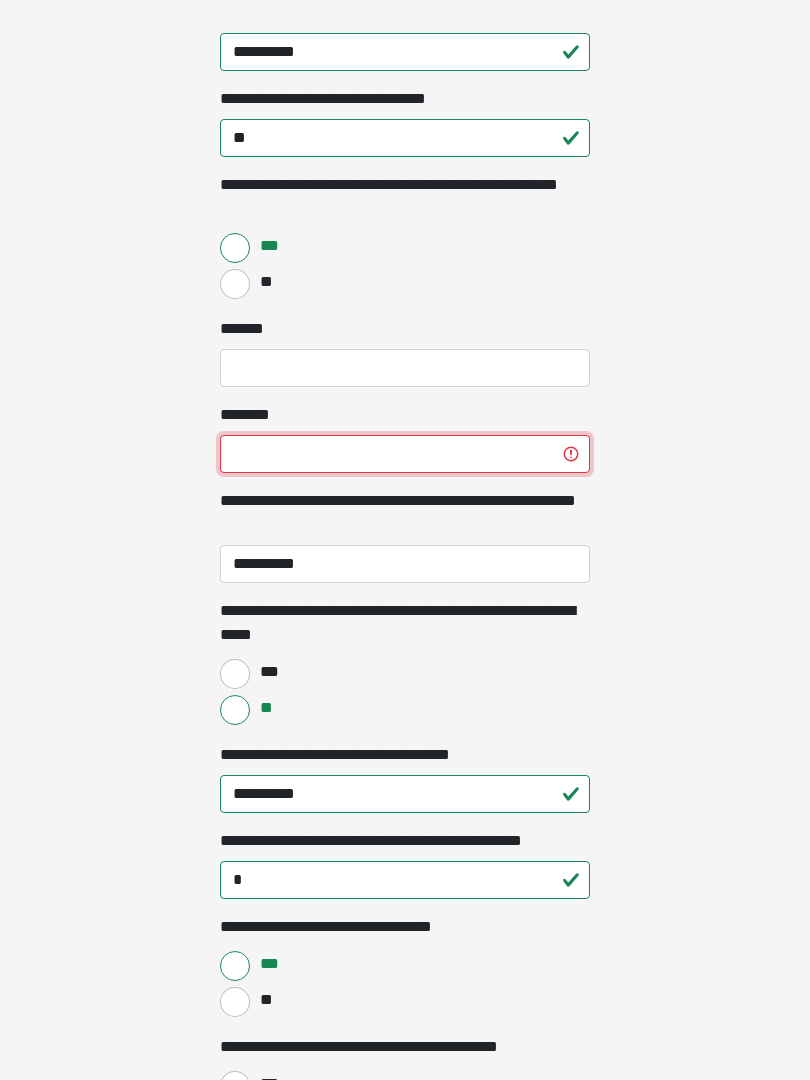 click on "****** *" at bounding box center (405, 454) 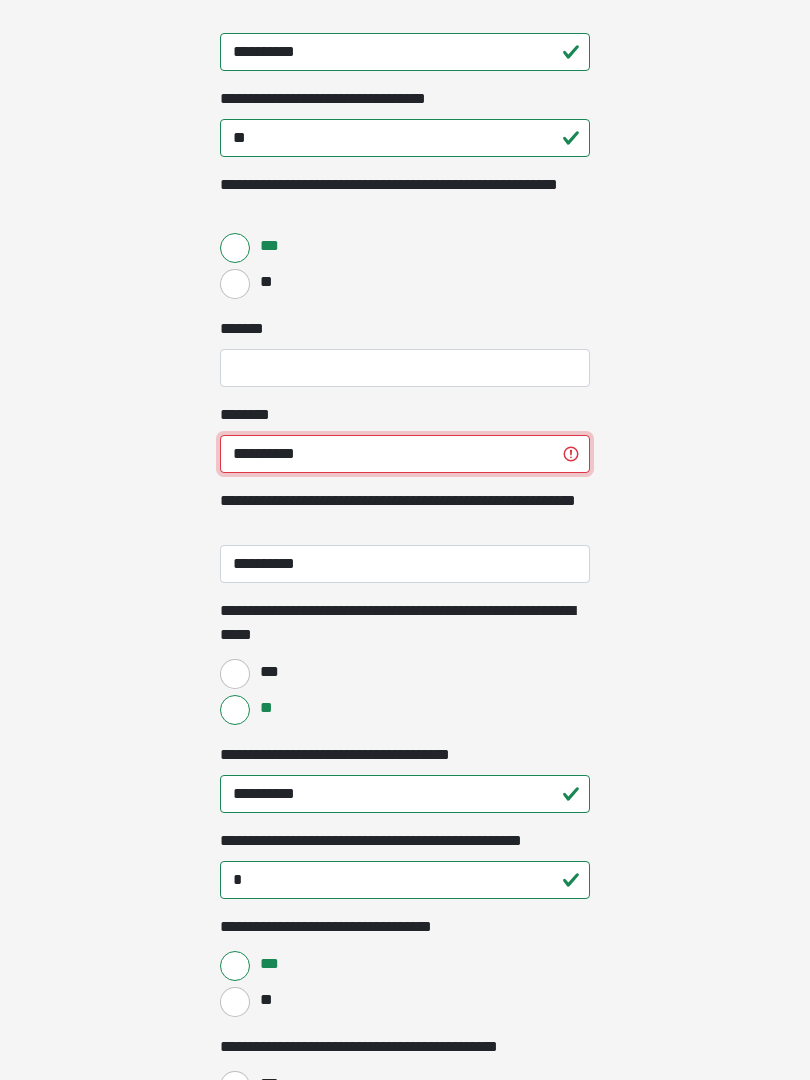 type on "*********" 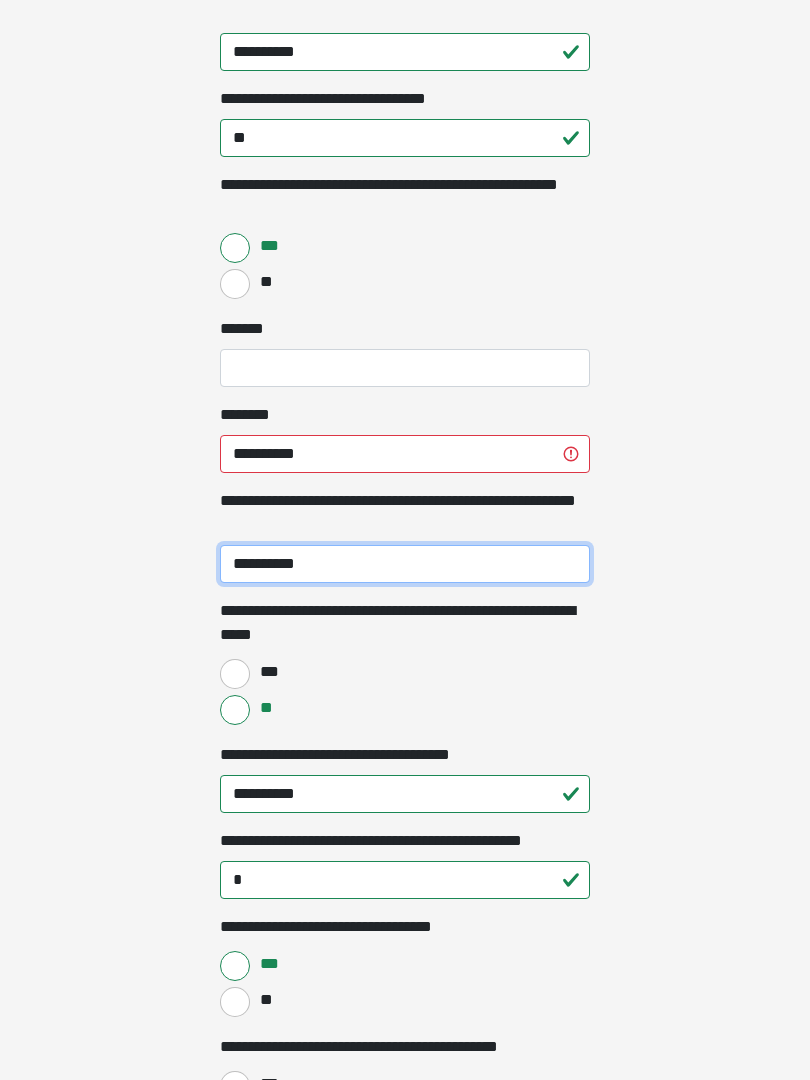 click on "**********" at bounding box center [405, 564] 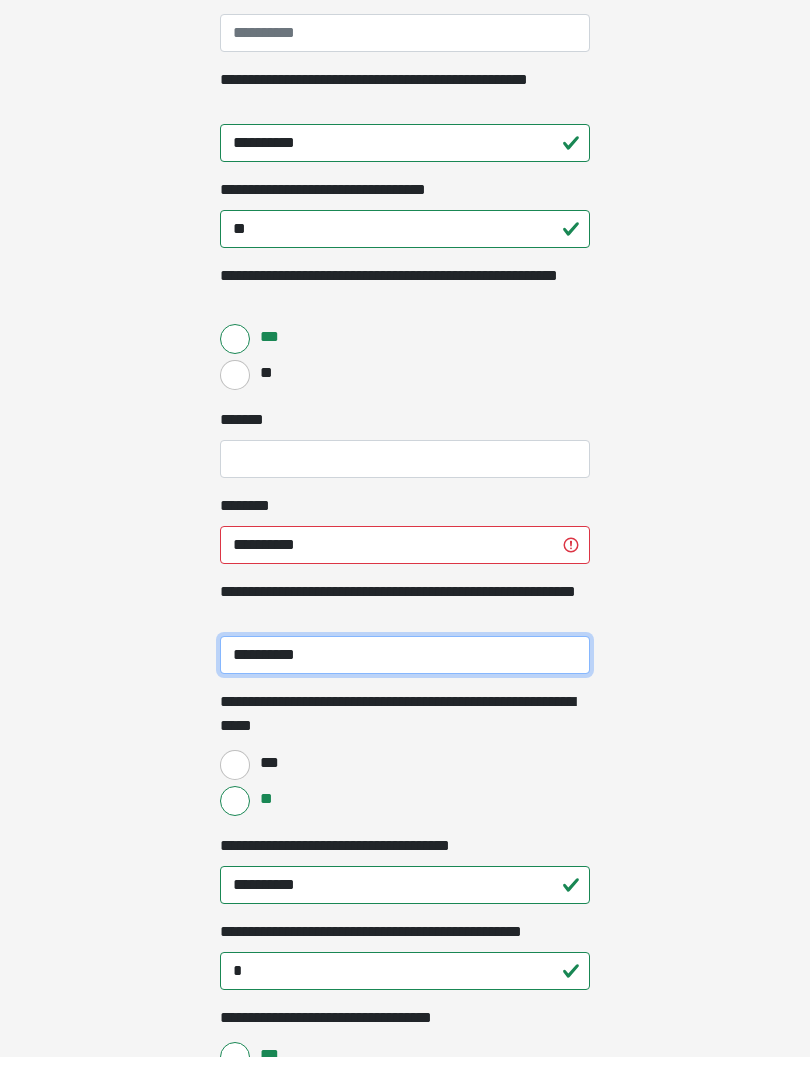 scroll, scrollTop: 381, scrollLeft: 0, axis: vertical 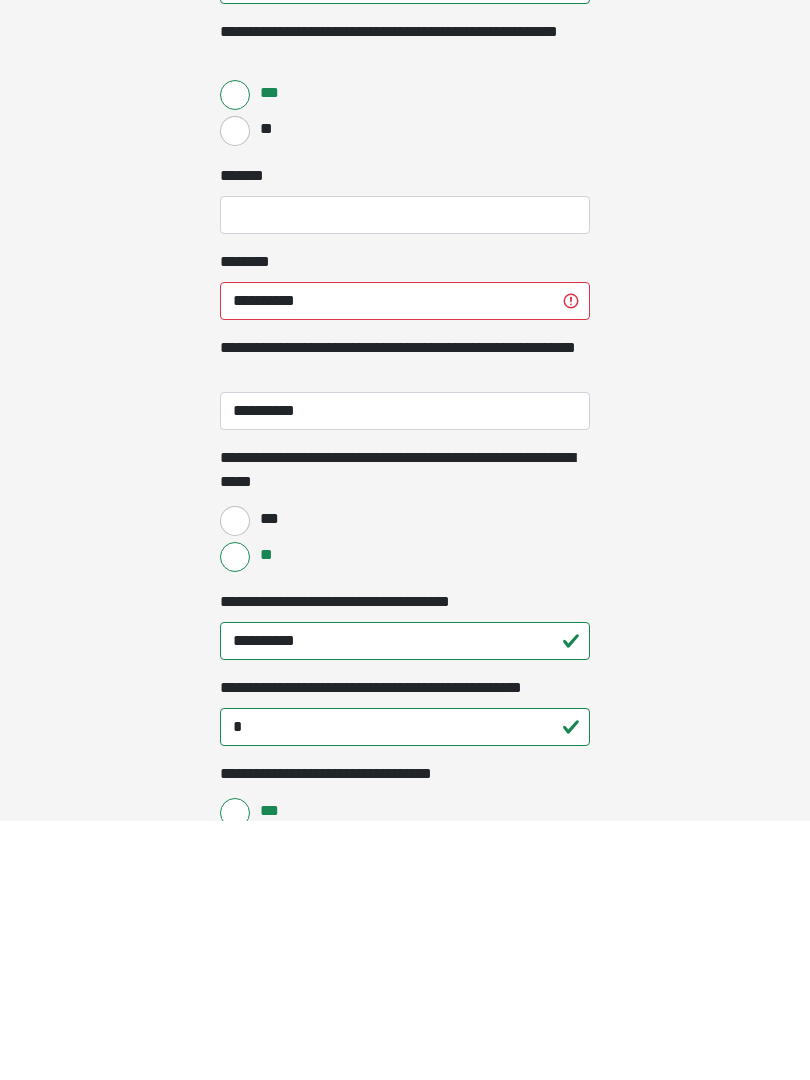 click on "***** *" at bounding box center (405, 474) 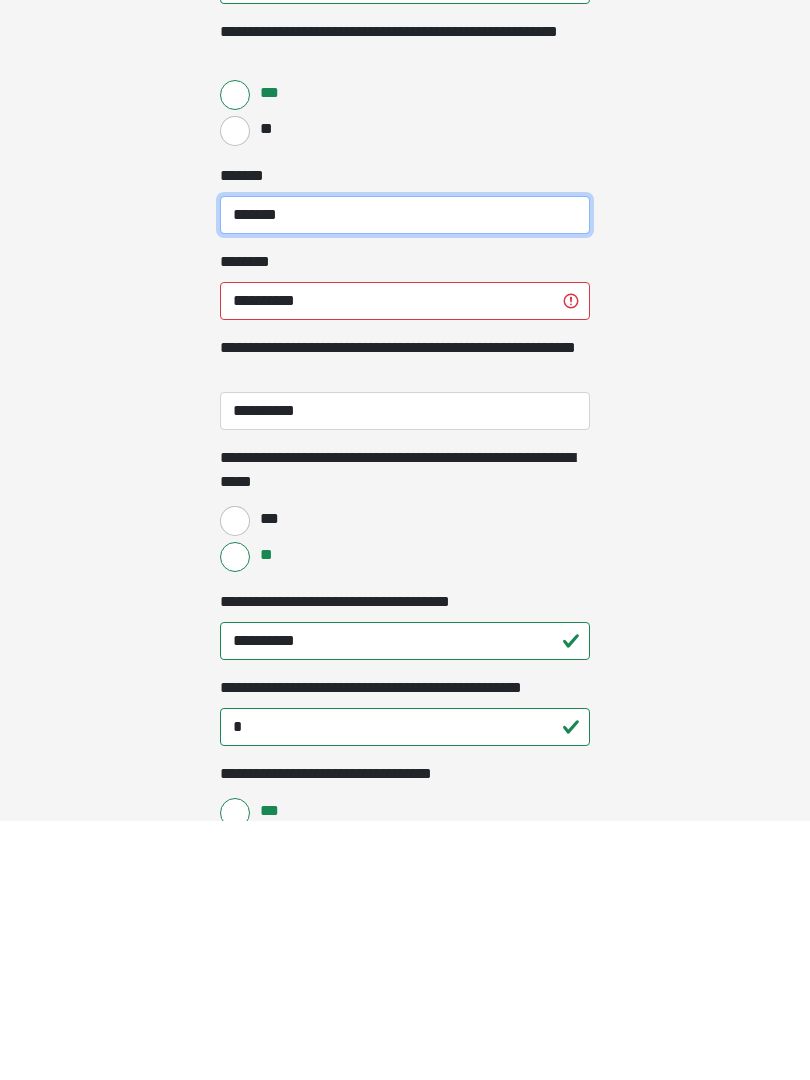 type on "*******" 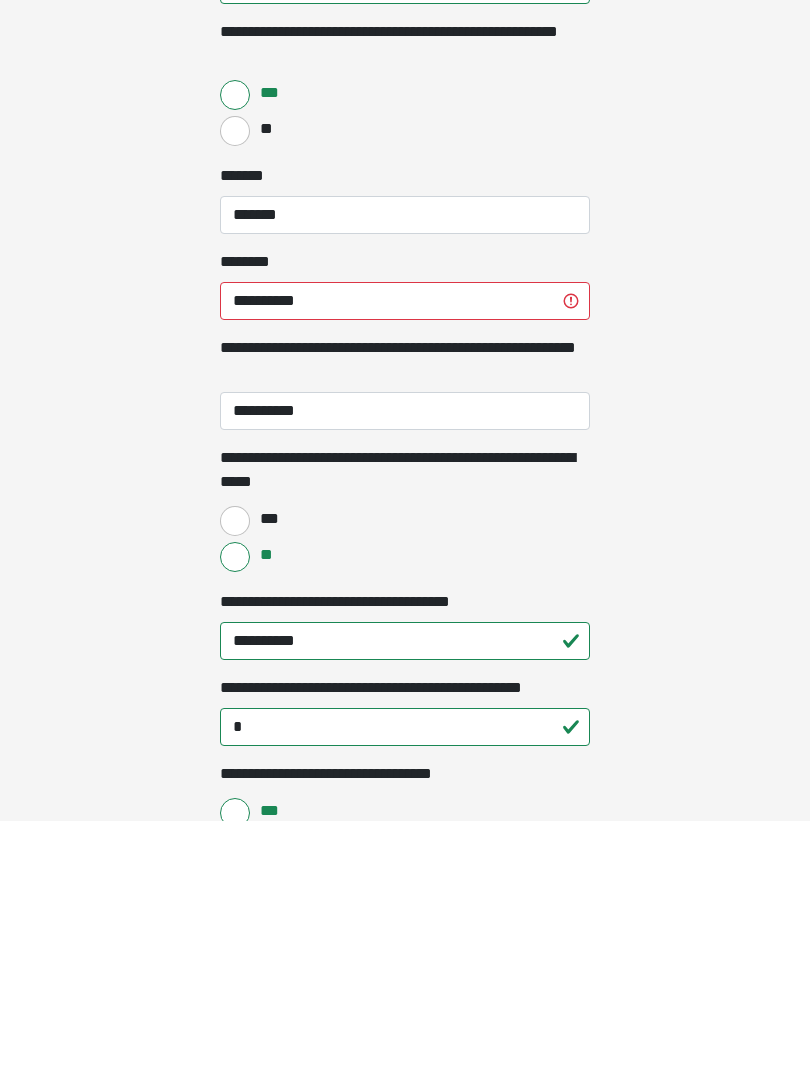 click on "**********" at bounding box center (405, 159) 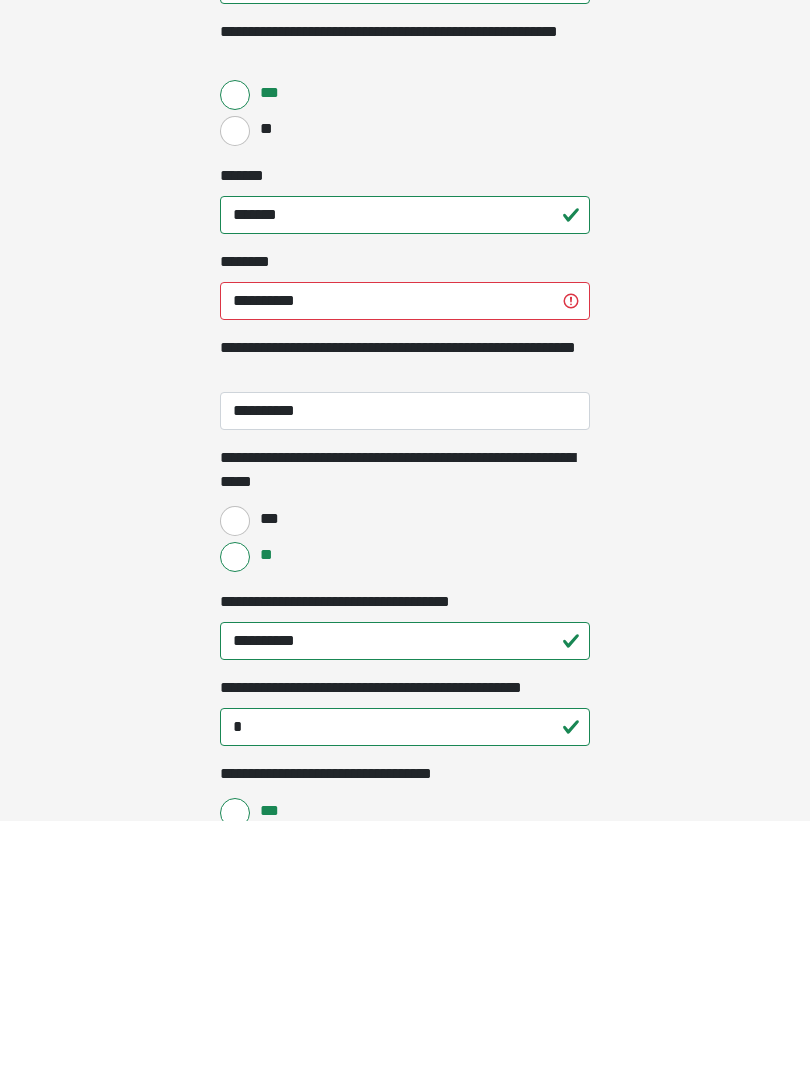 scroll, scrollTop: 640, scrollLeft: 0, axis: vertical 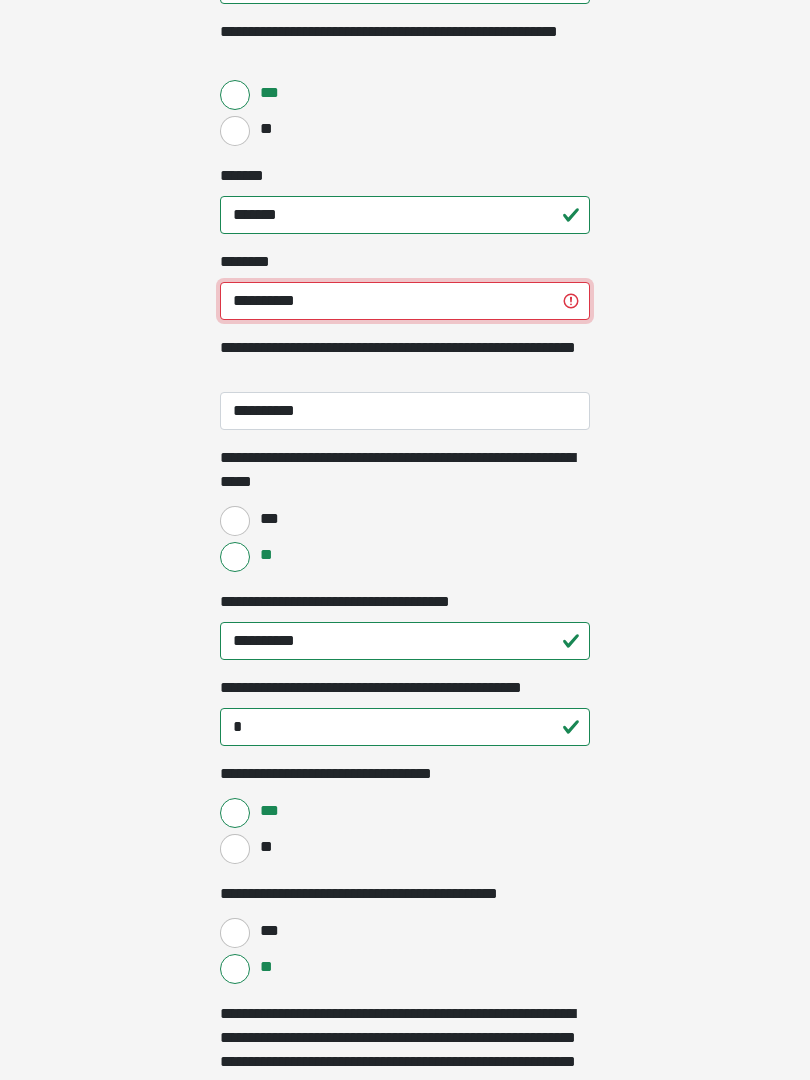 click on "*********" at bounding box center (405, 301) 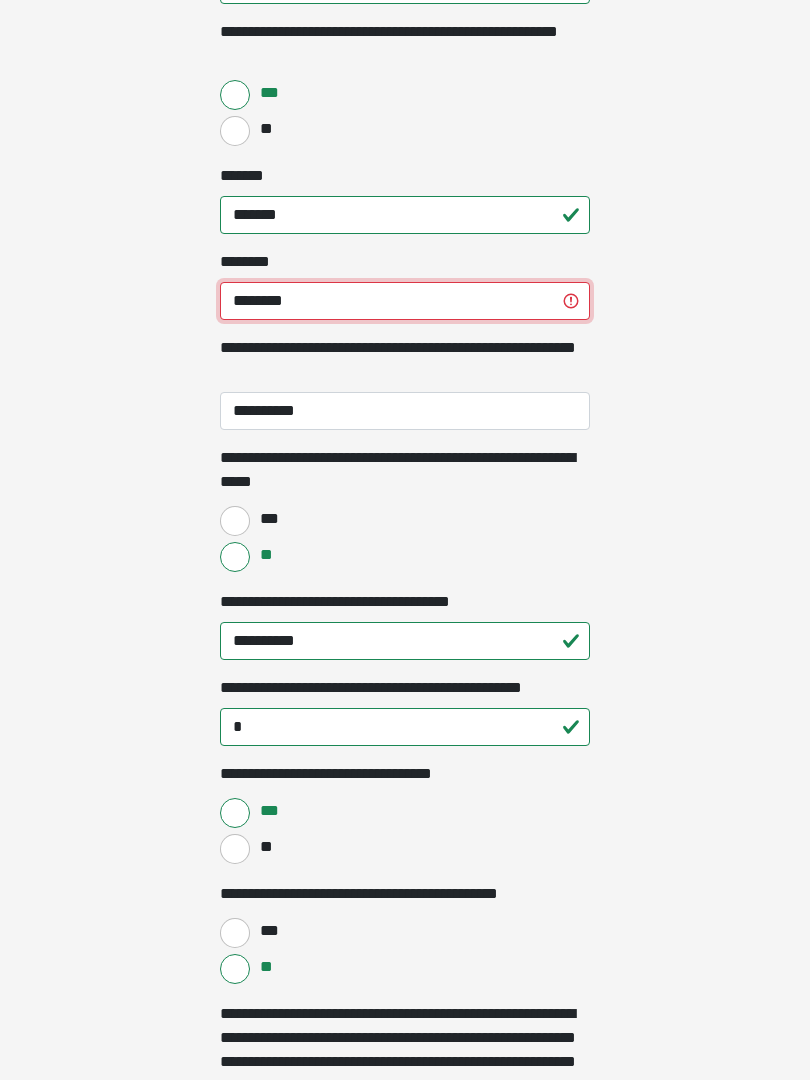 type on "********" 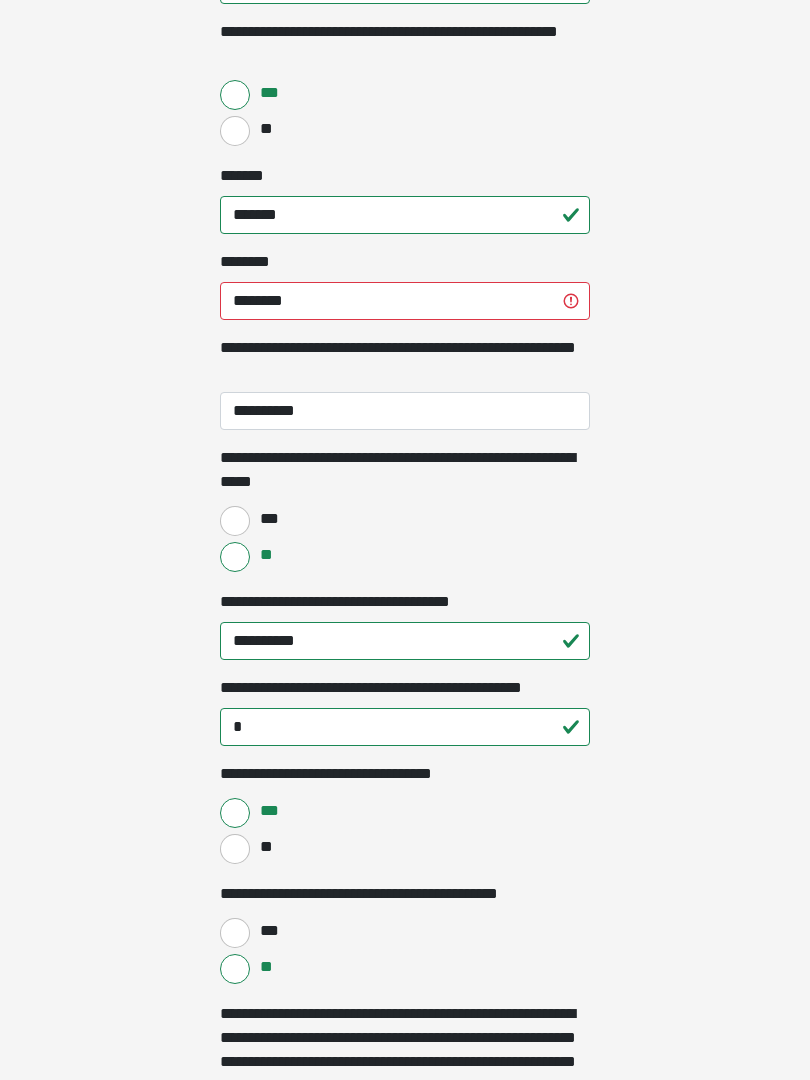click on "**********" at bounding box center [405, -100] 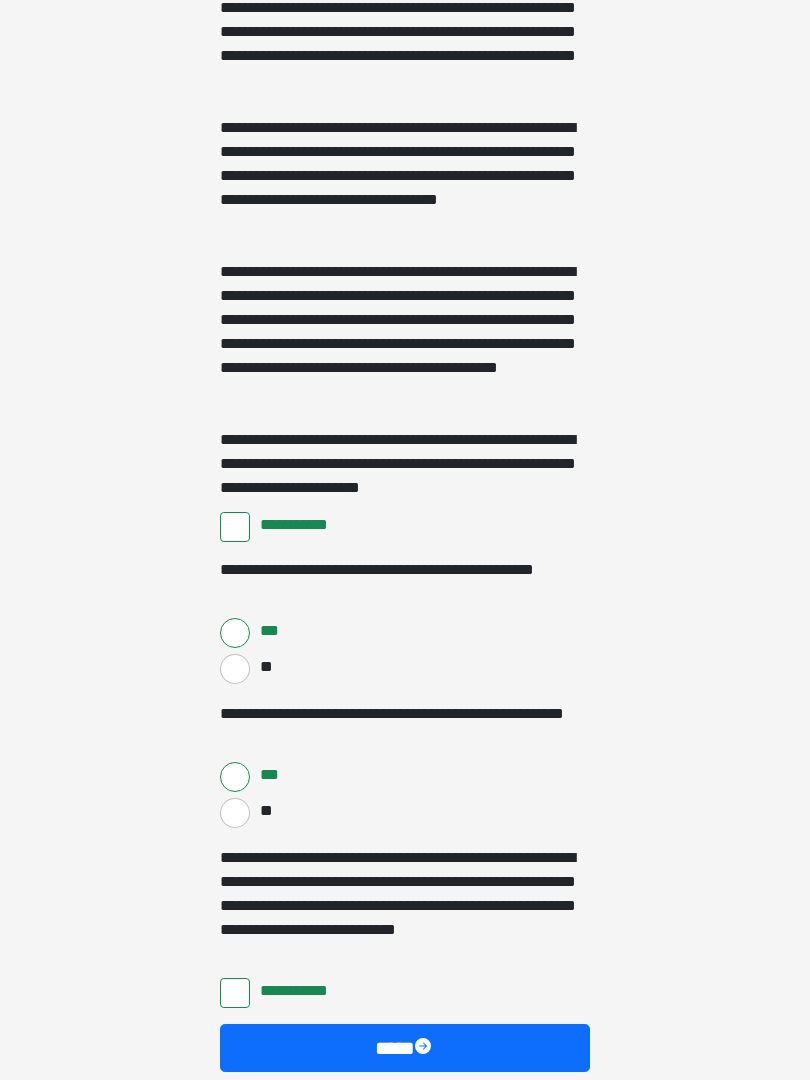 scroll, scrollTop: 1765, scrollLeft: 0, axis: vertical 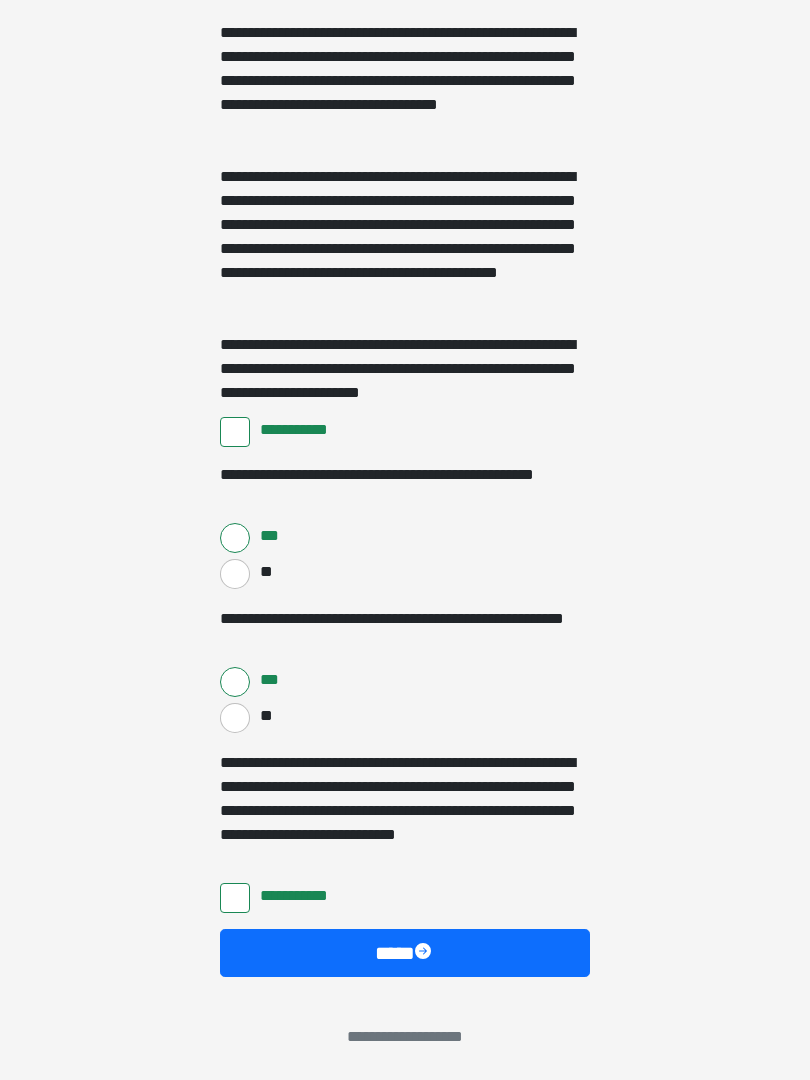 click on "****" at bounding box center (405, 953) 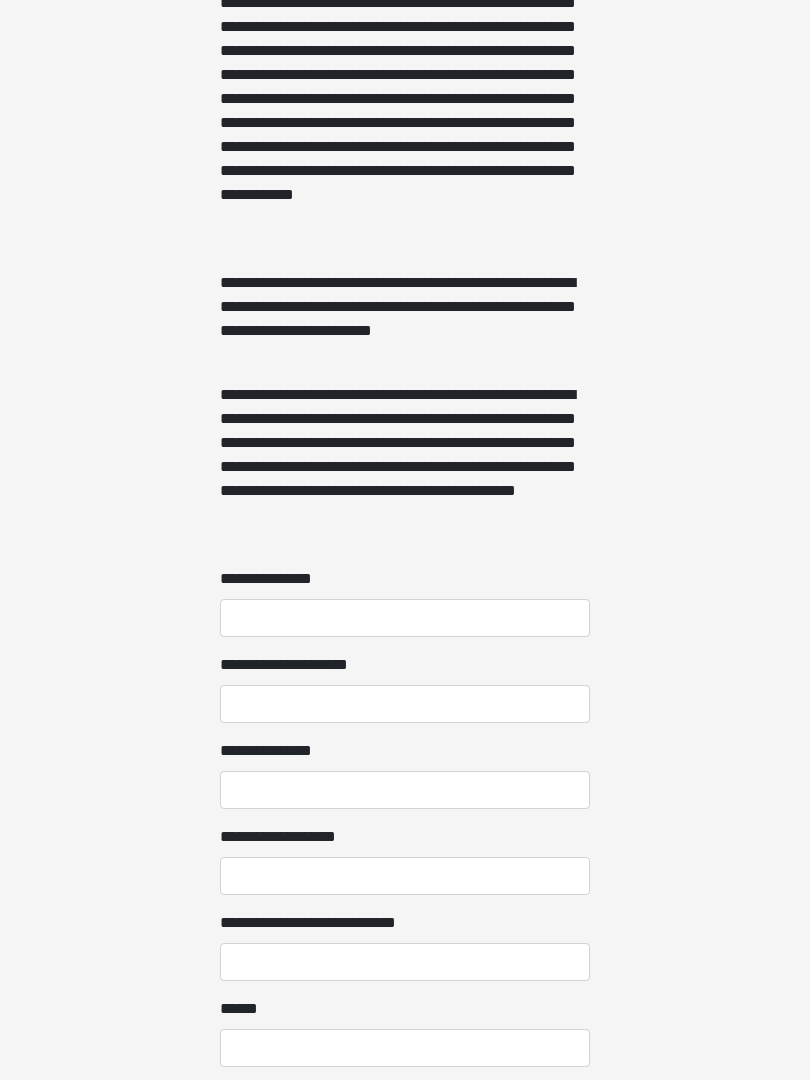 scroll, scrollTop: 1170, scrollLeft: 0, axis: vertical 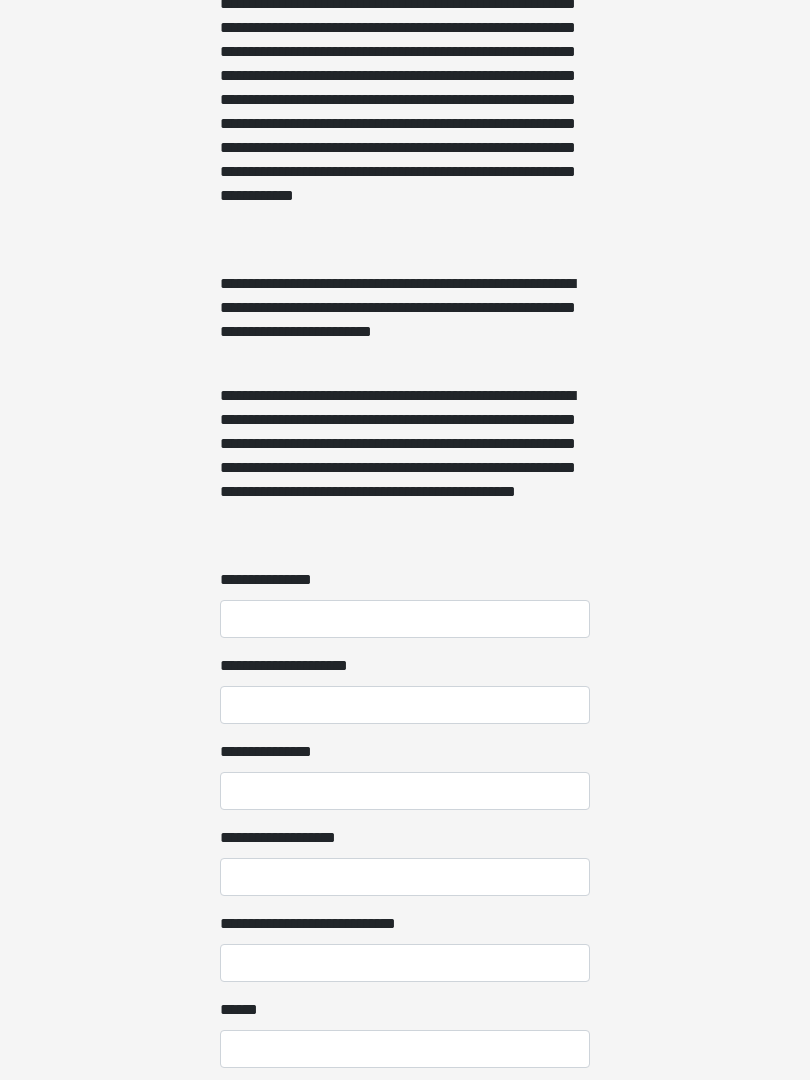 click on "**********" at bounding box center [405, 619] 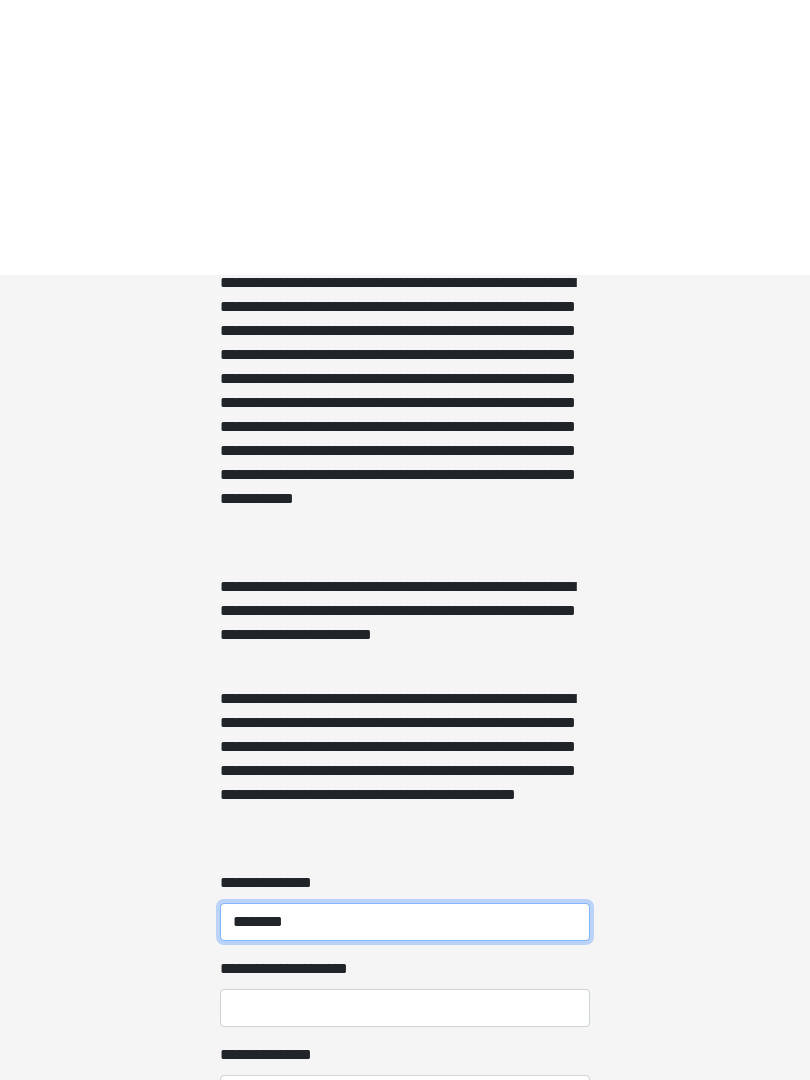 scroll, scrollTop: 1144, scrollLeft: 0, axis: vertical 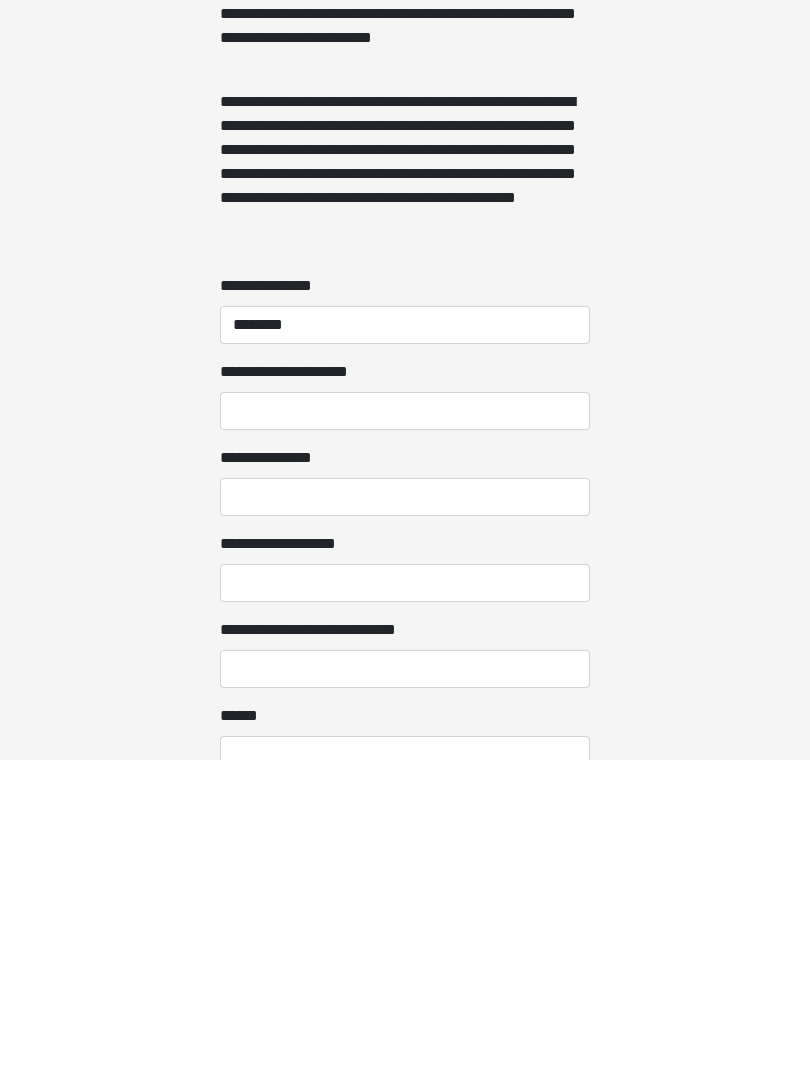click on "**********" at bounding box center (405, 731) 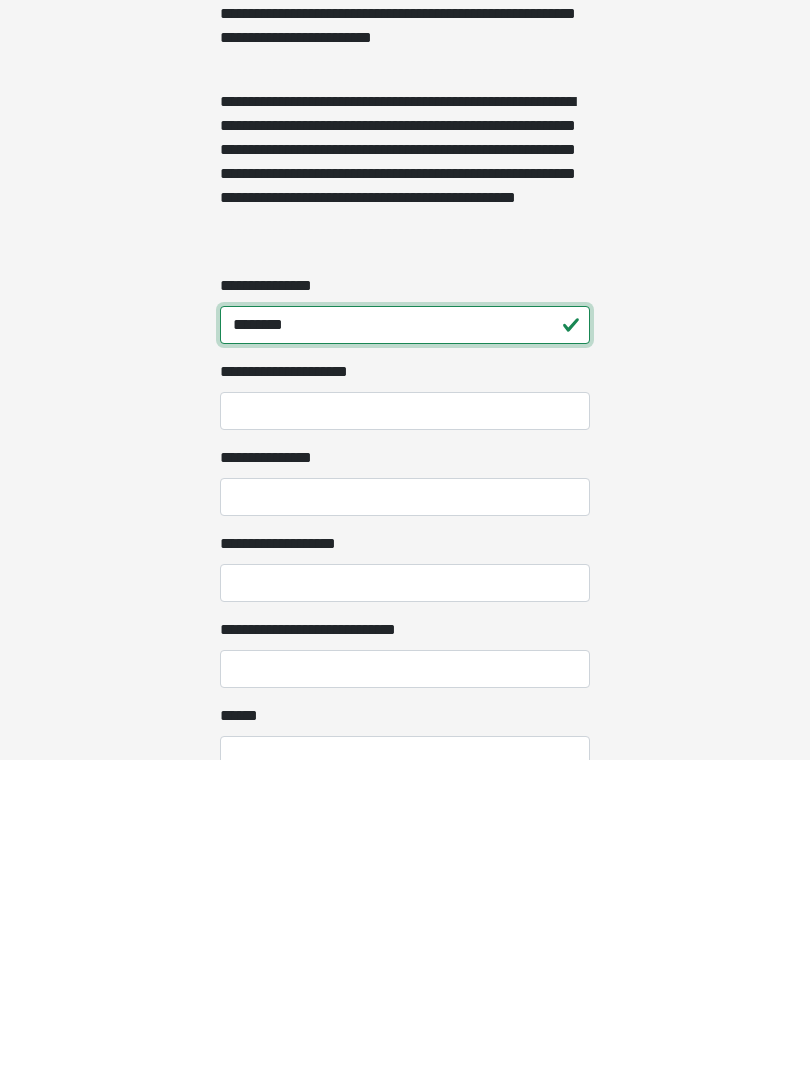 click on "********" at bounding box center (405, 645) 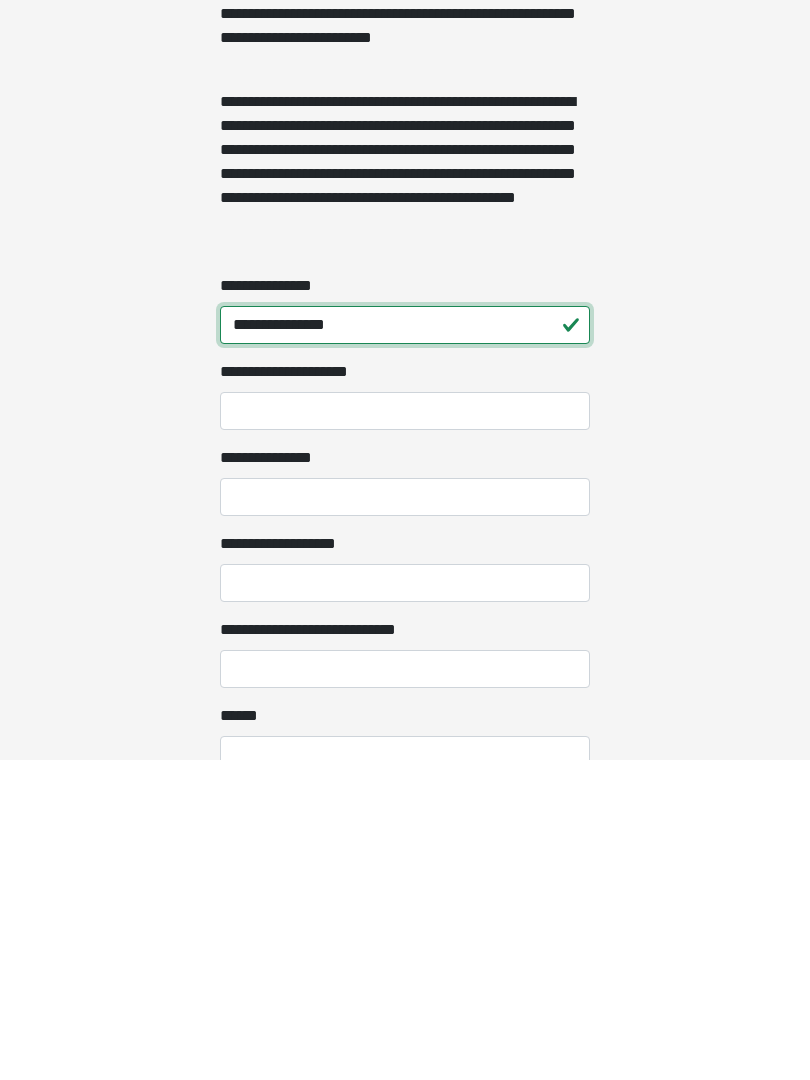 type on "**********" 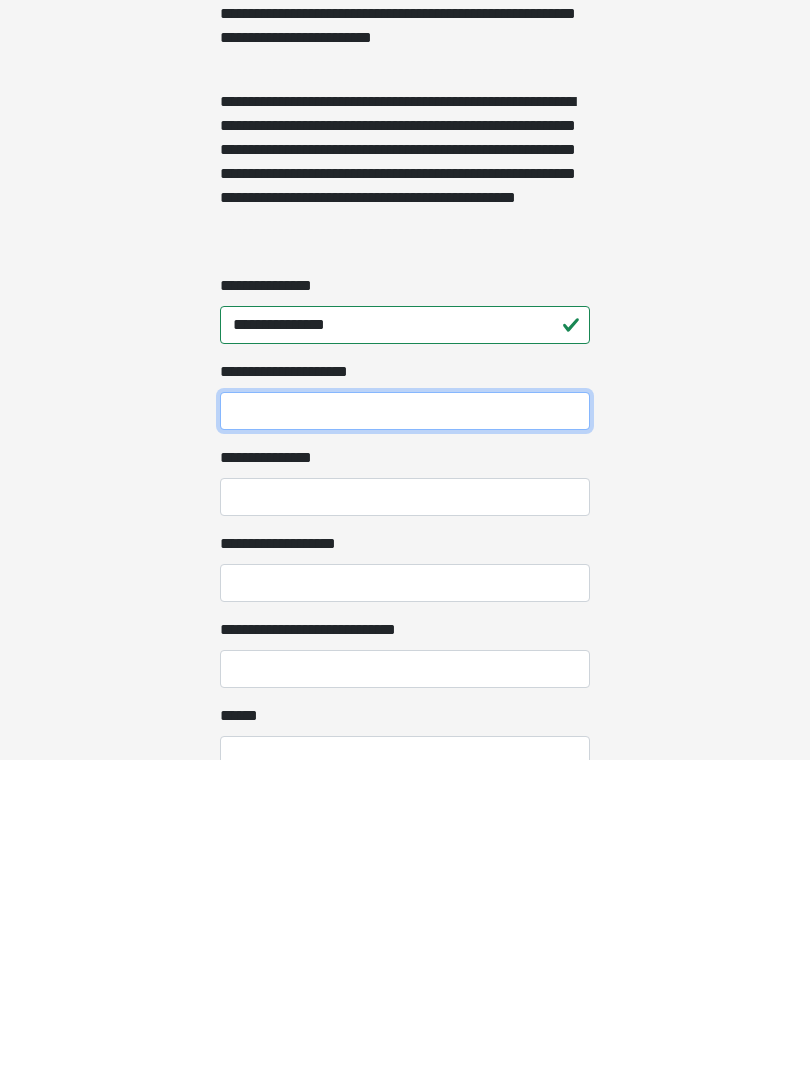 click on "**********" at bounding box center (405, 731) 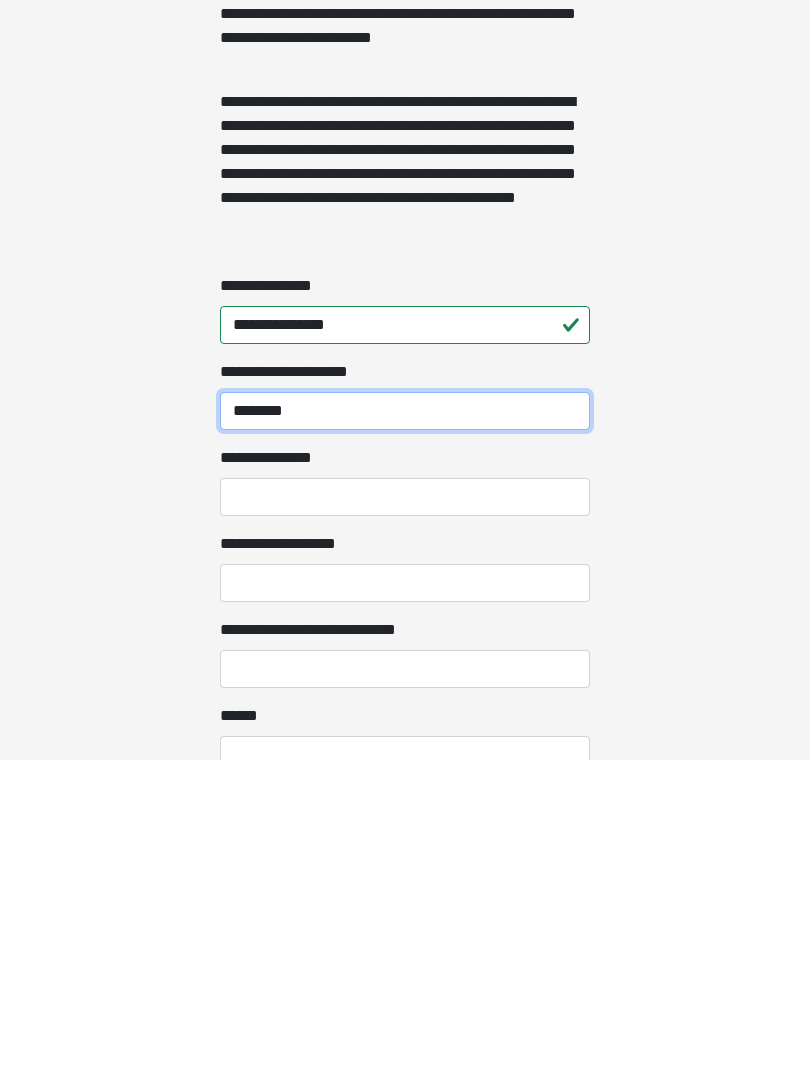 type on "********" 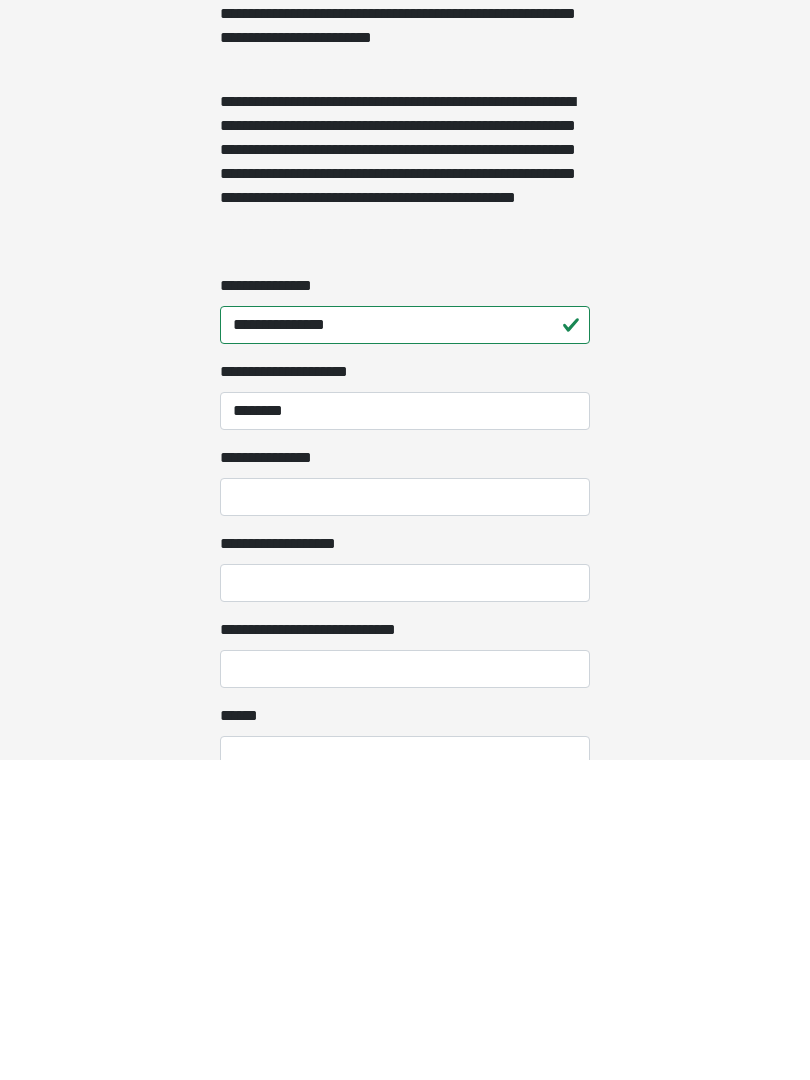 click on "**********" at bounding box center [405, 817] 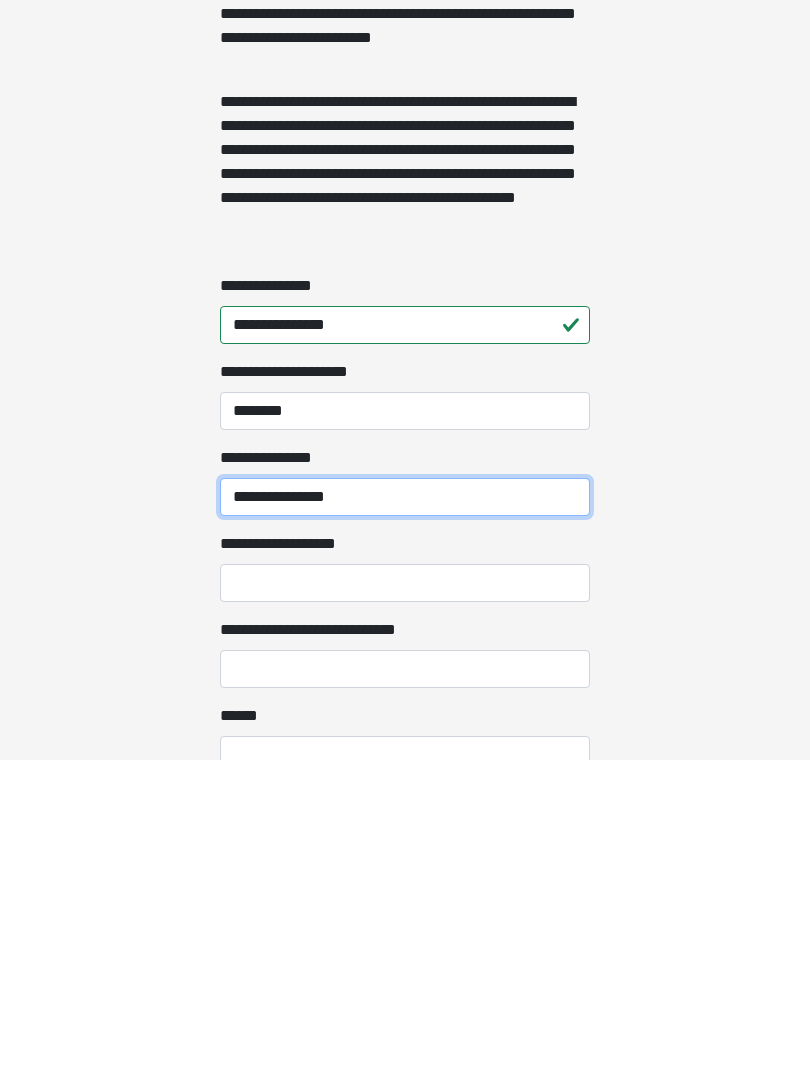 type on "**********" 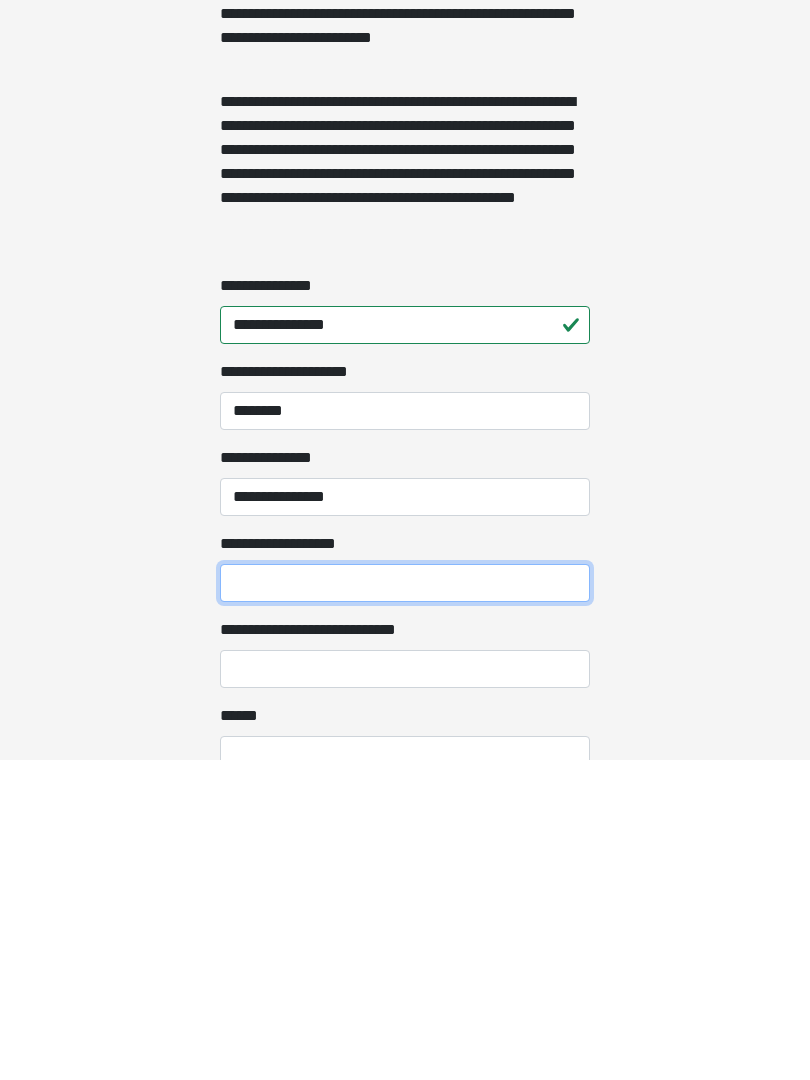 click on "**********" at bounding box center [405, 903] 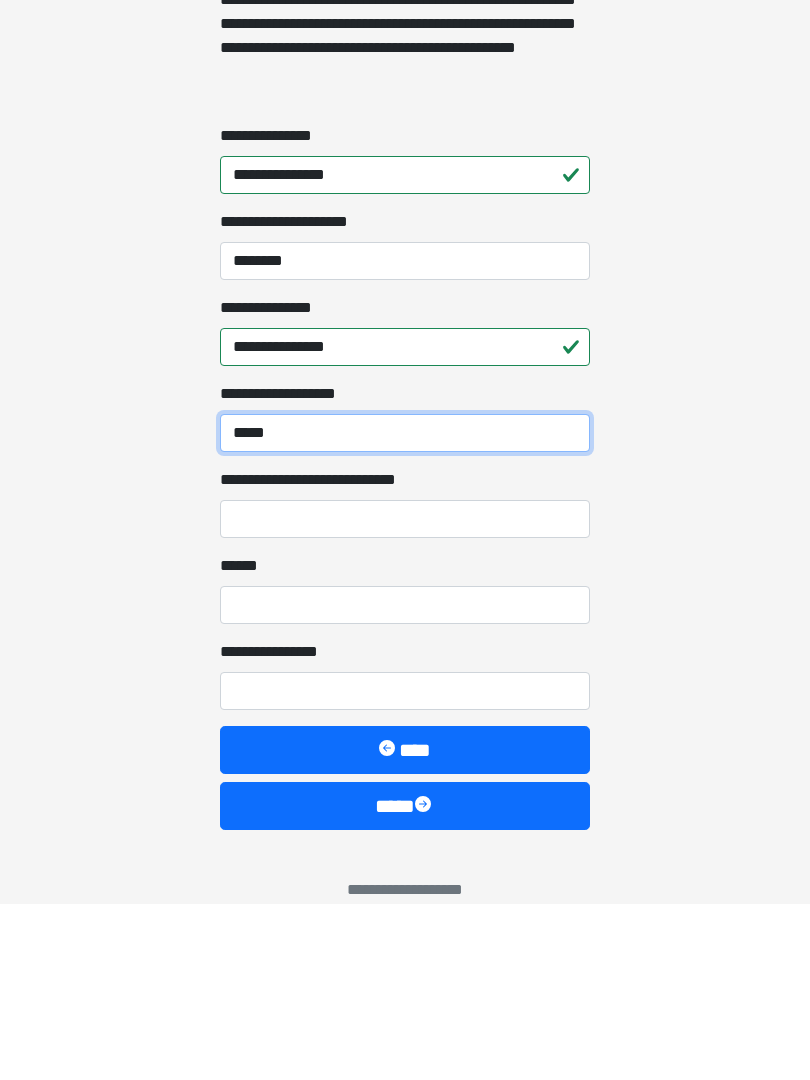 scroll, scrollTop: 1440, scrollLeft: 0, axis: vertical 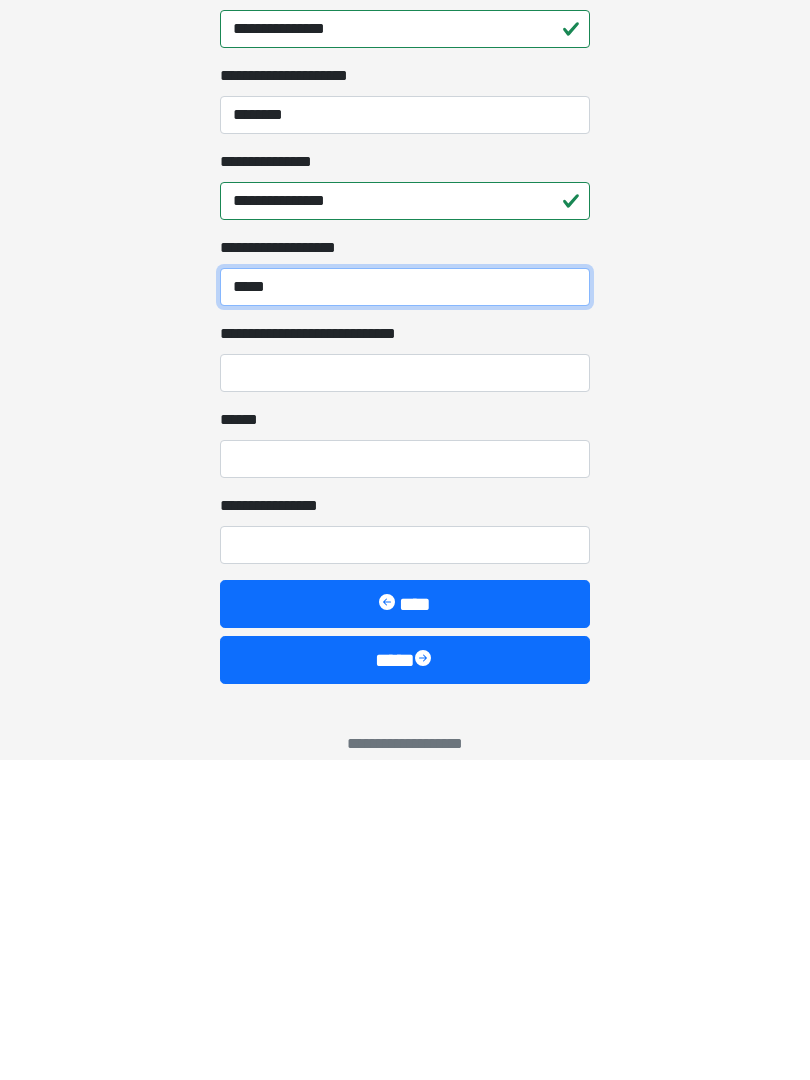 type on "*****" 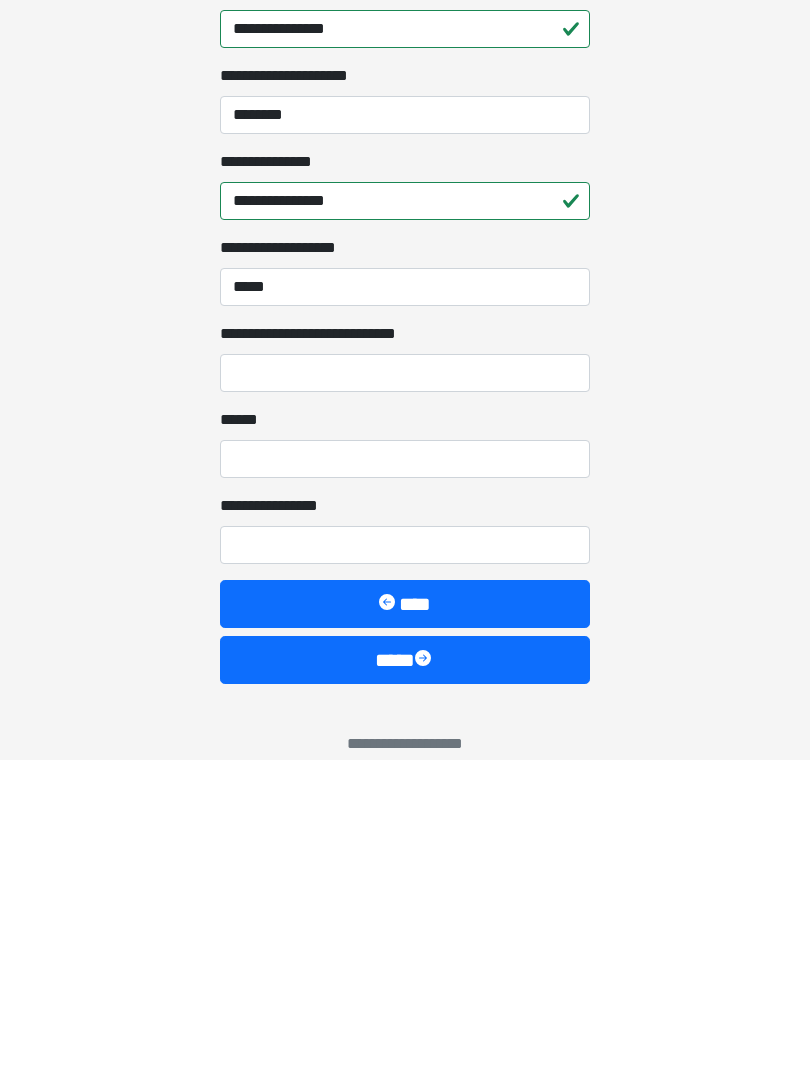 click on "**********" at bounding box center [405, 693] 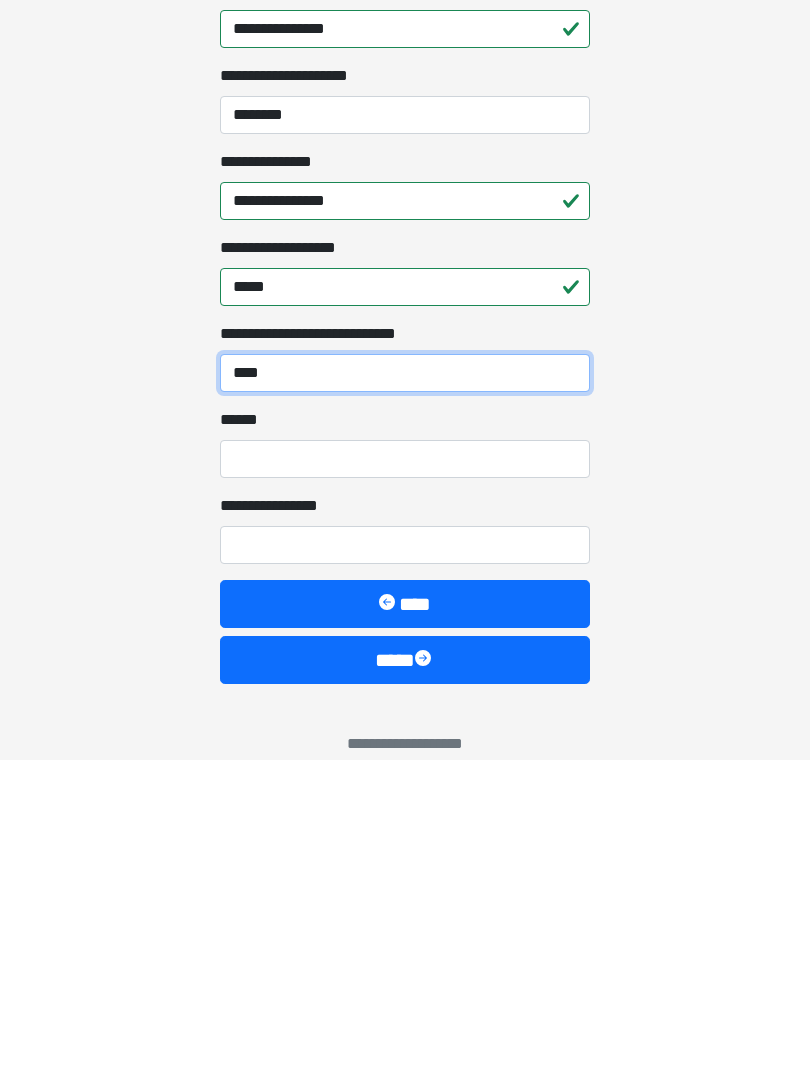 type on "****" 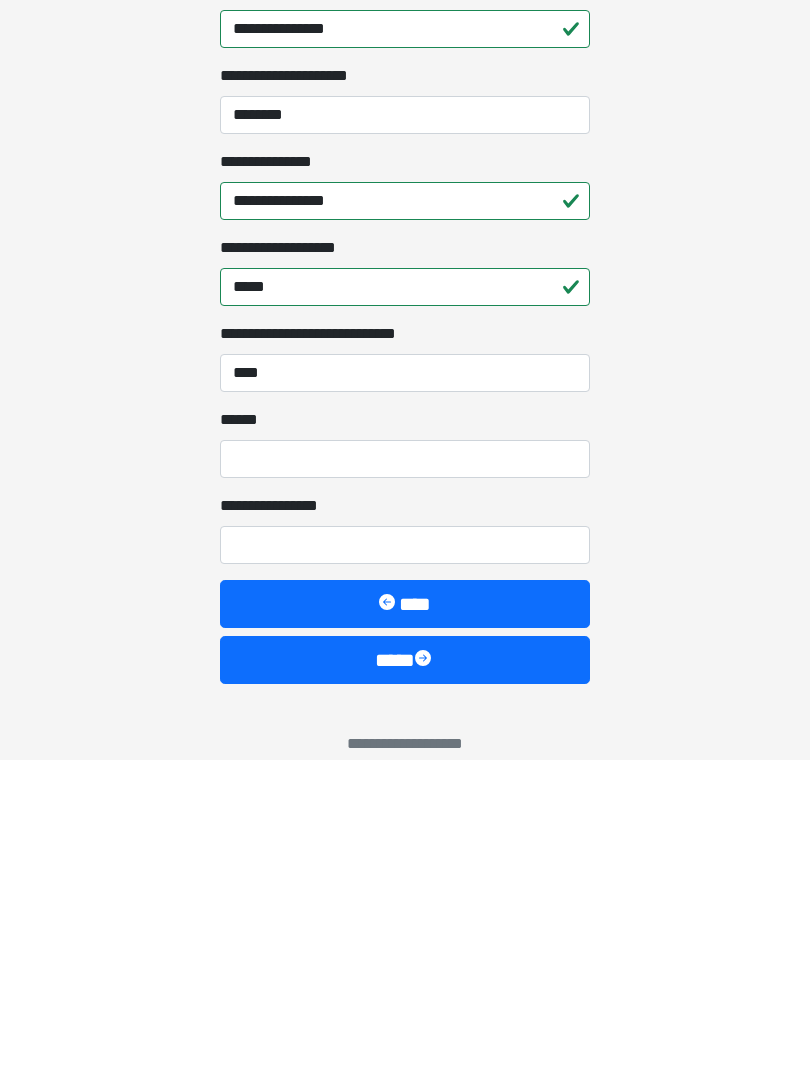 click on "**** *" at bounding box center [405, 779] 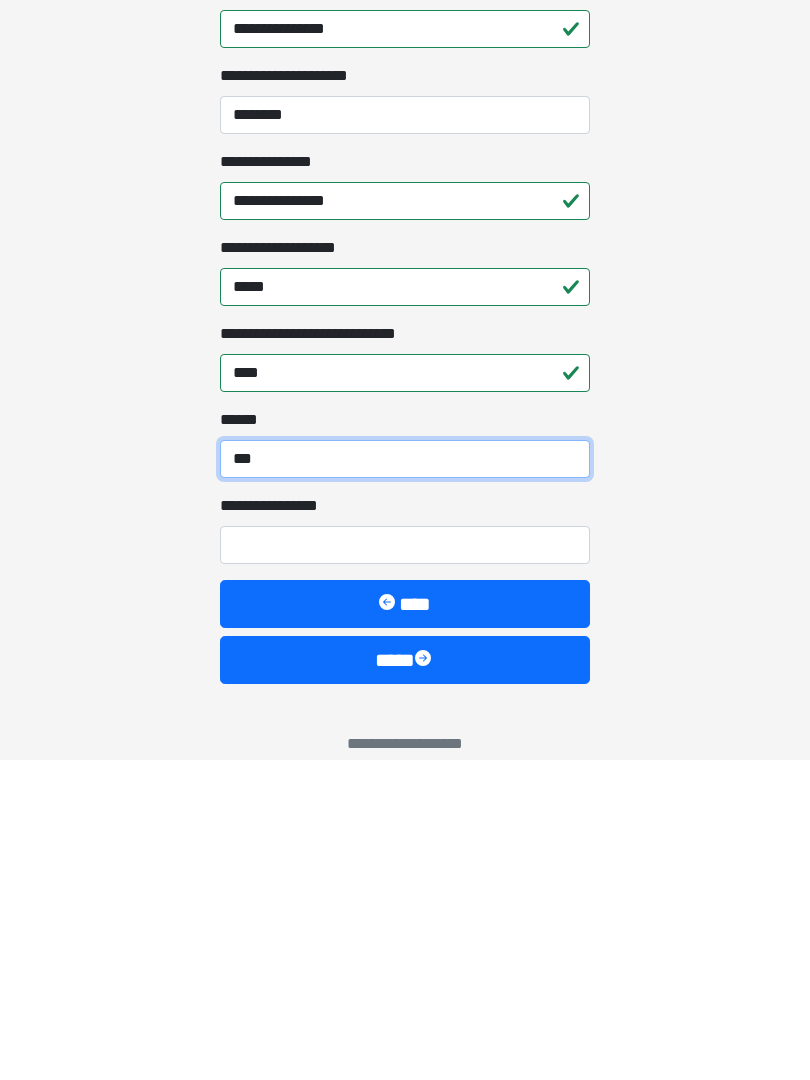type on "***" 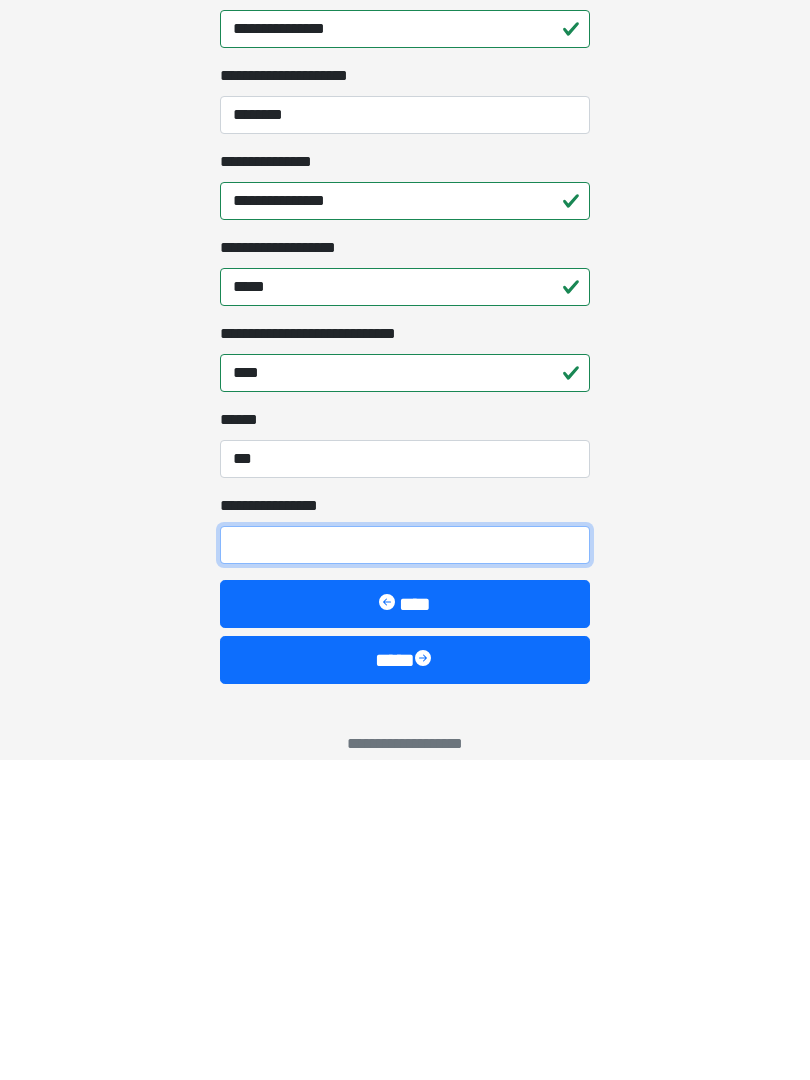 click on "**********" at bounding box center [405, 865] 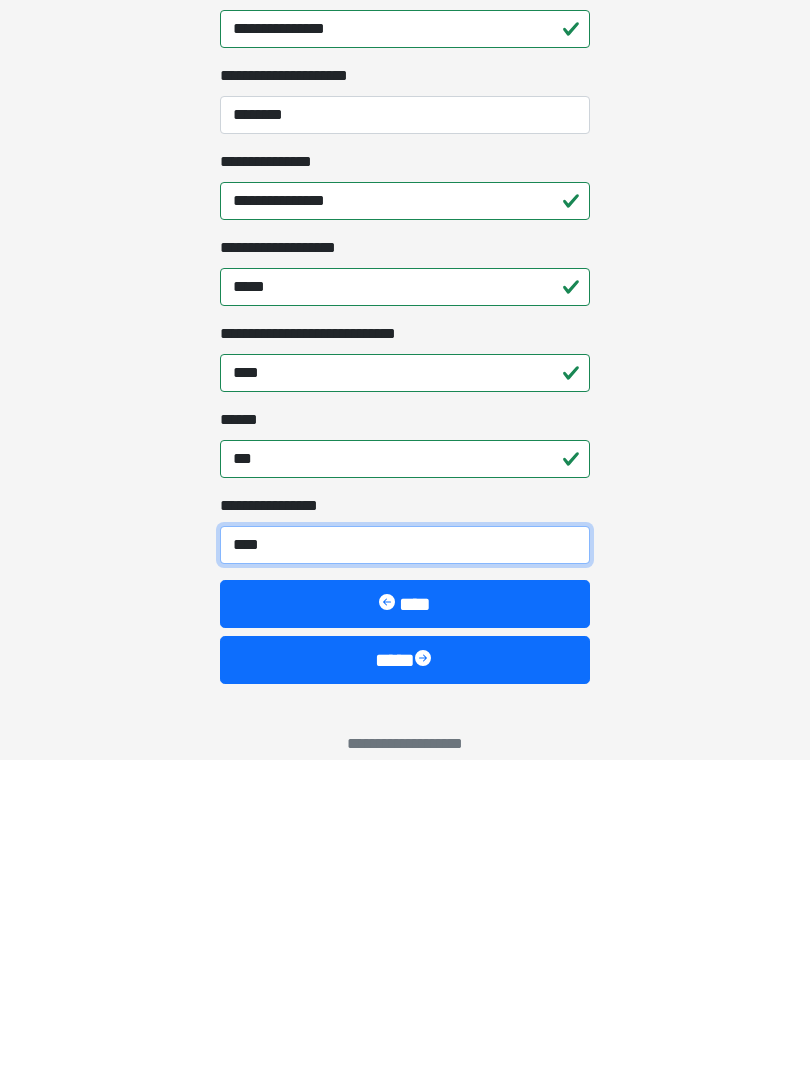type on "*****" 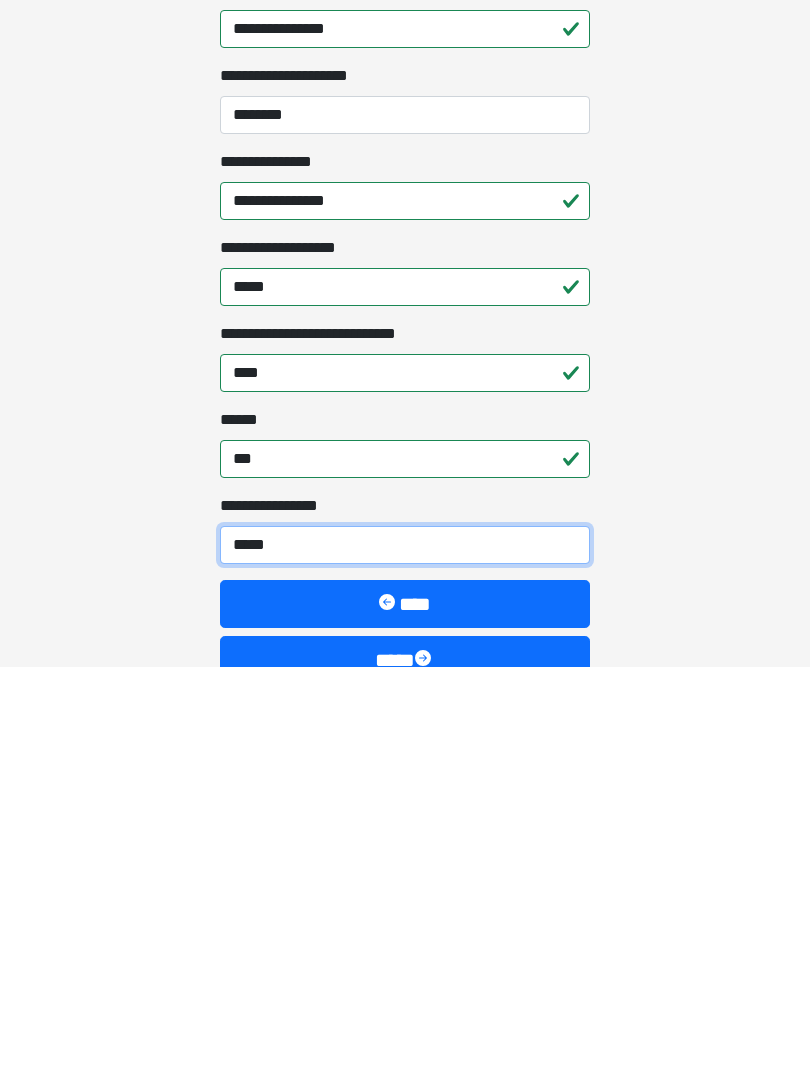 scroll, scrollTop: 1467, scrollLeft: 0, axis: vertical 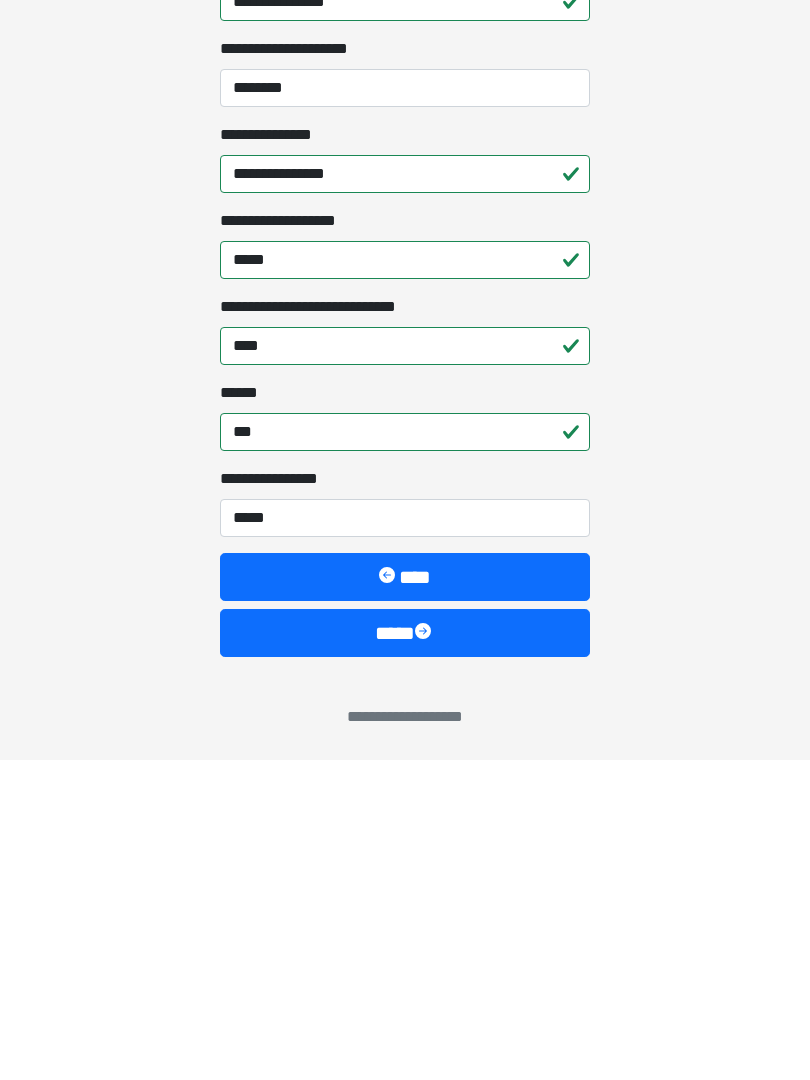 click on "****" at bounding box center (405, 897) 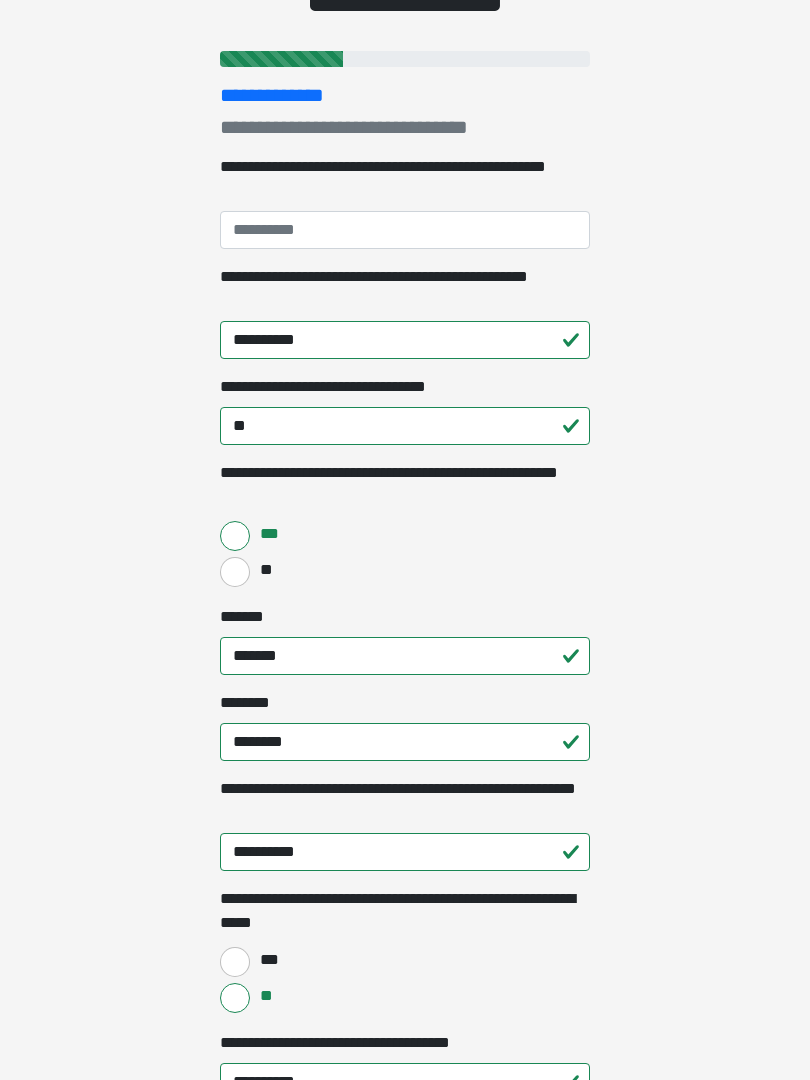 scroll, scrollTop: 0, scrollLeft: 0, axis: both 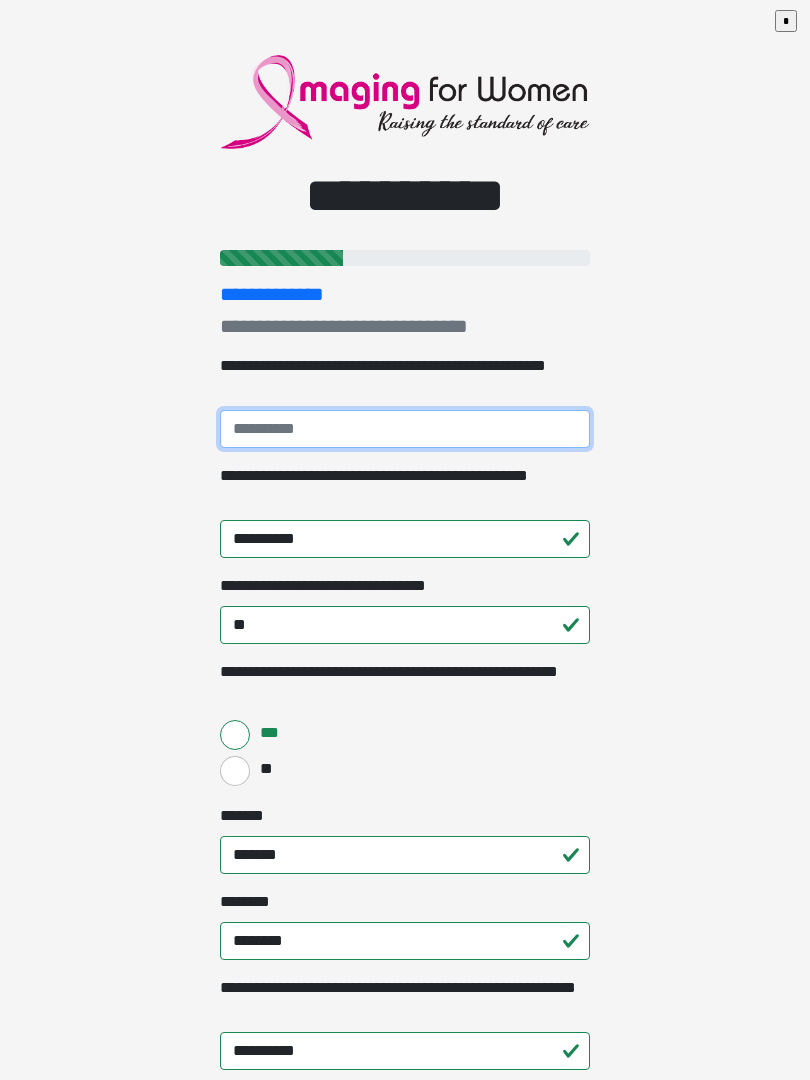 click on "**********" at bounding box center (405, 429) 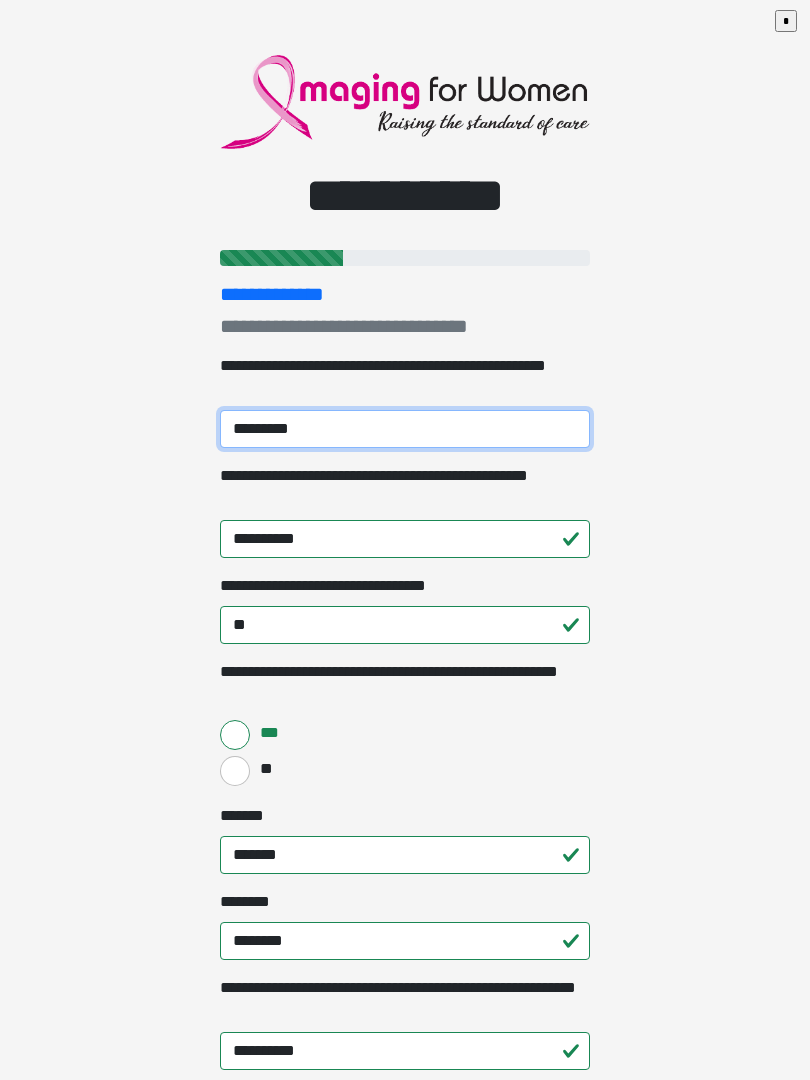 type on "**********" 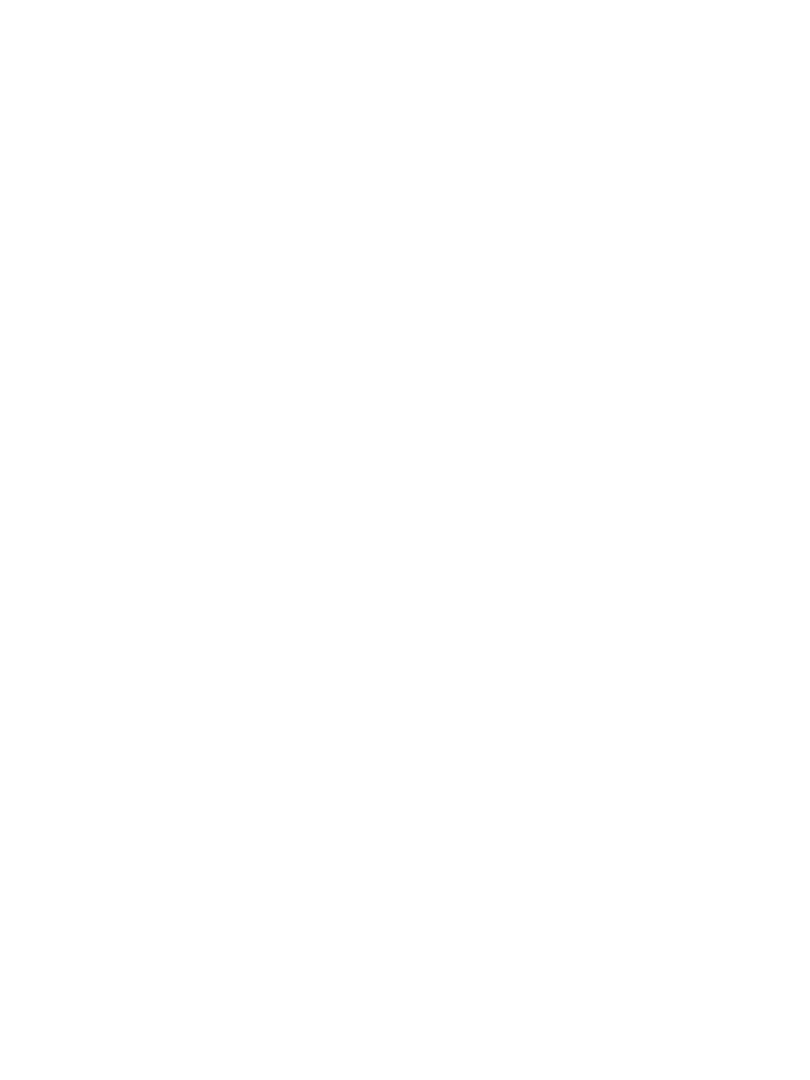 scroll, scrollTop: 1765, scrollLeft: 0, axis: vertical 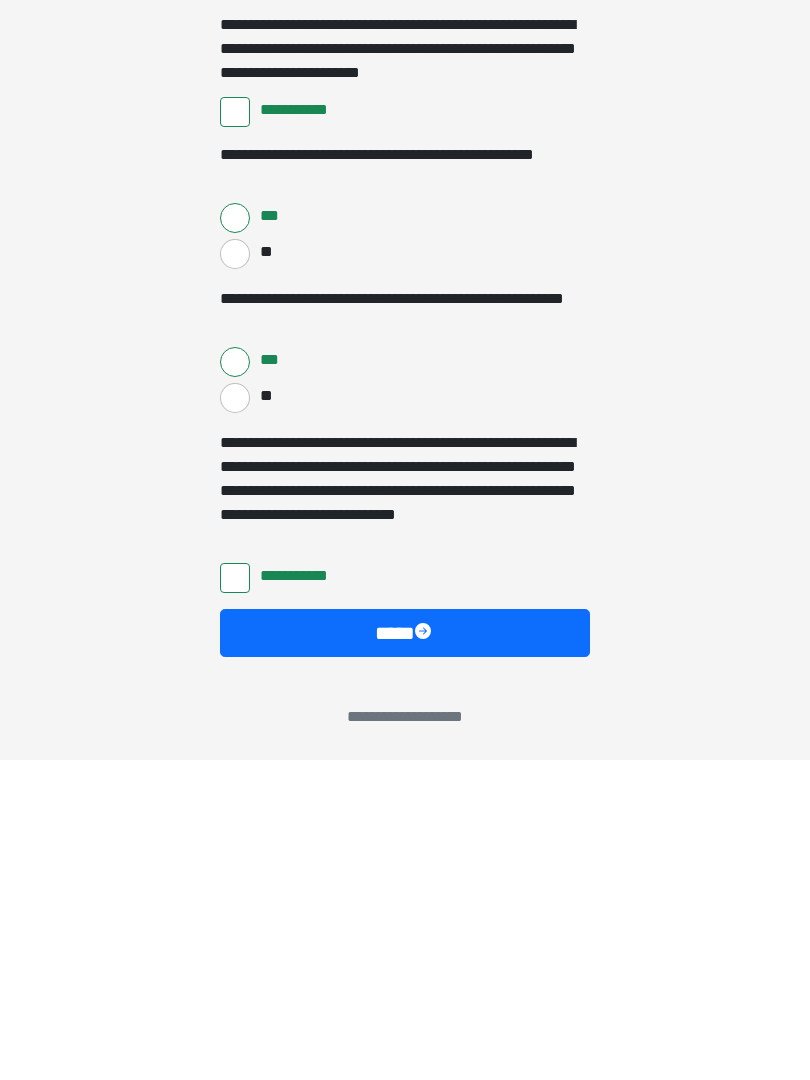 click on "****" at bounding box center (405, 953) 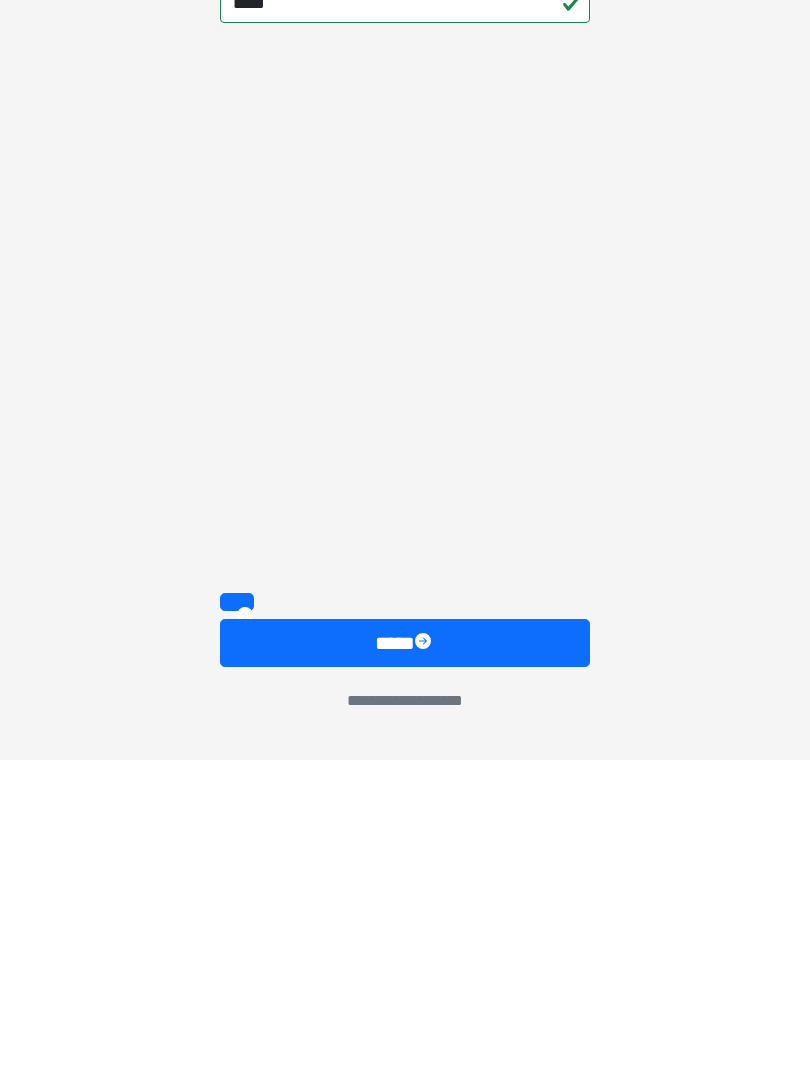 scroll, scrollTop: 1467, scrollLeft: 0, axis: vertical 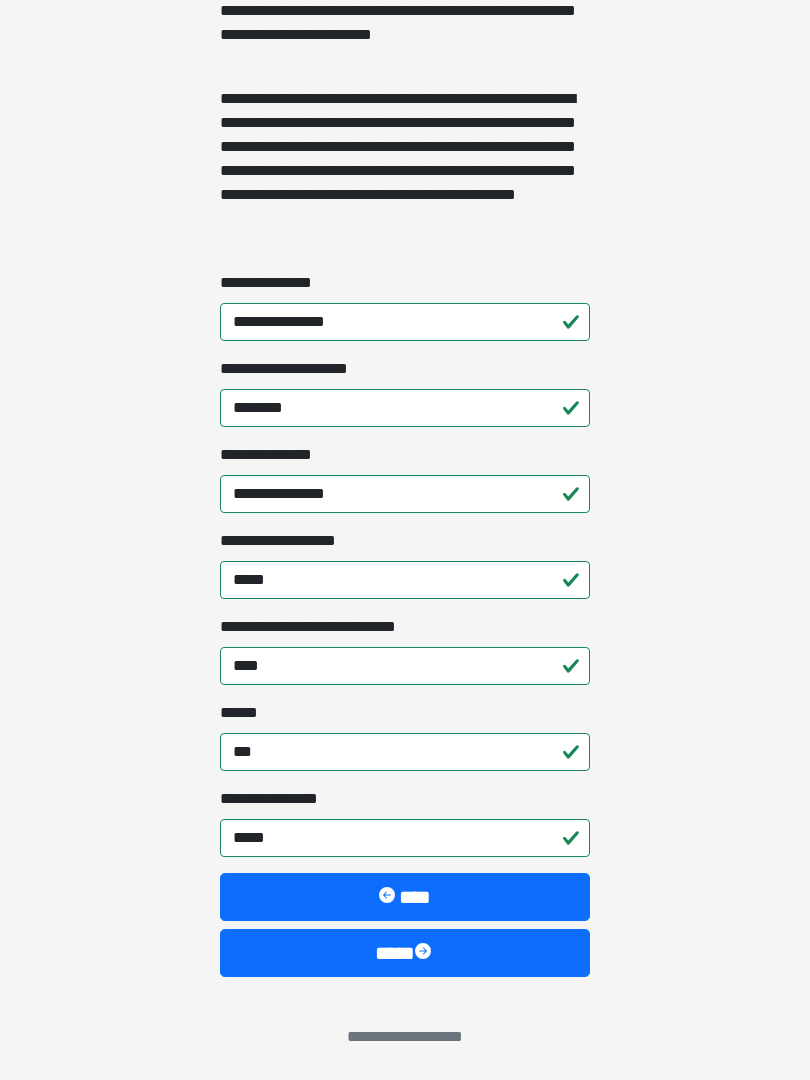click on "****" at bounding box center [405, 953] 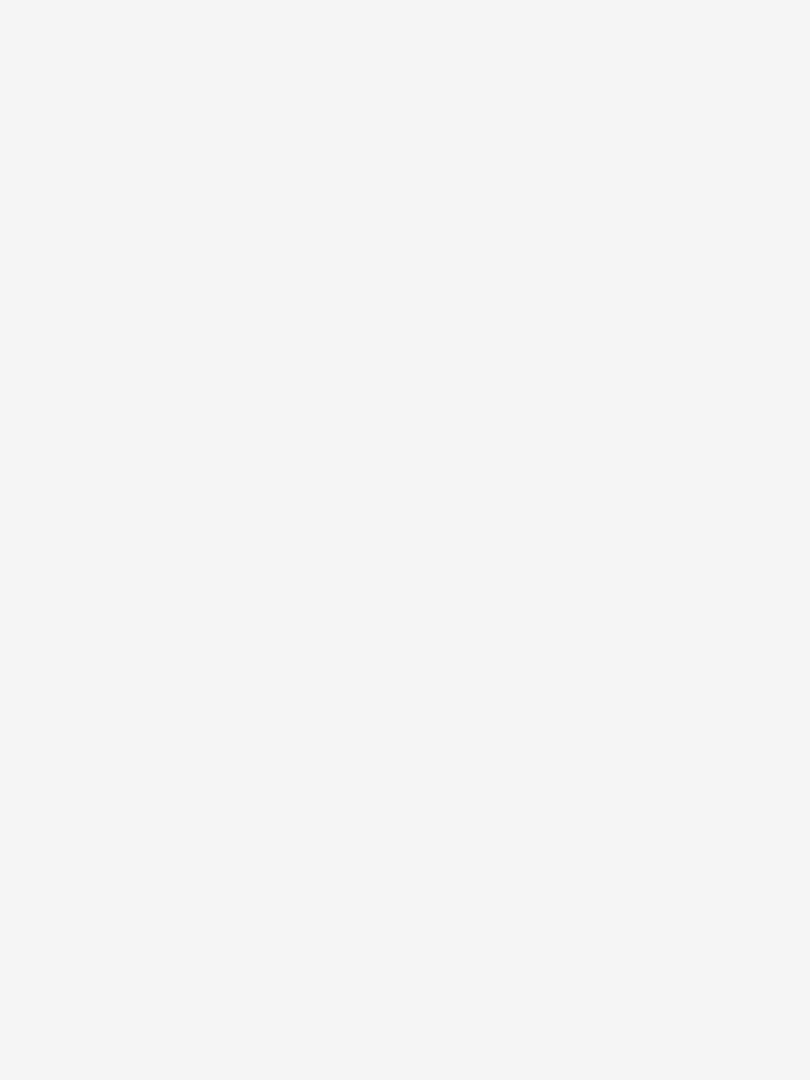 scroll, scrollTop: 0, scrollLeft: 0, axis: both 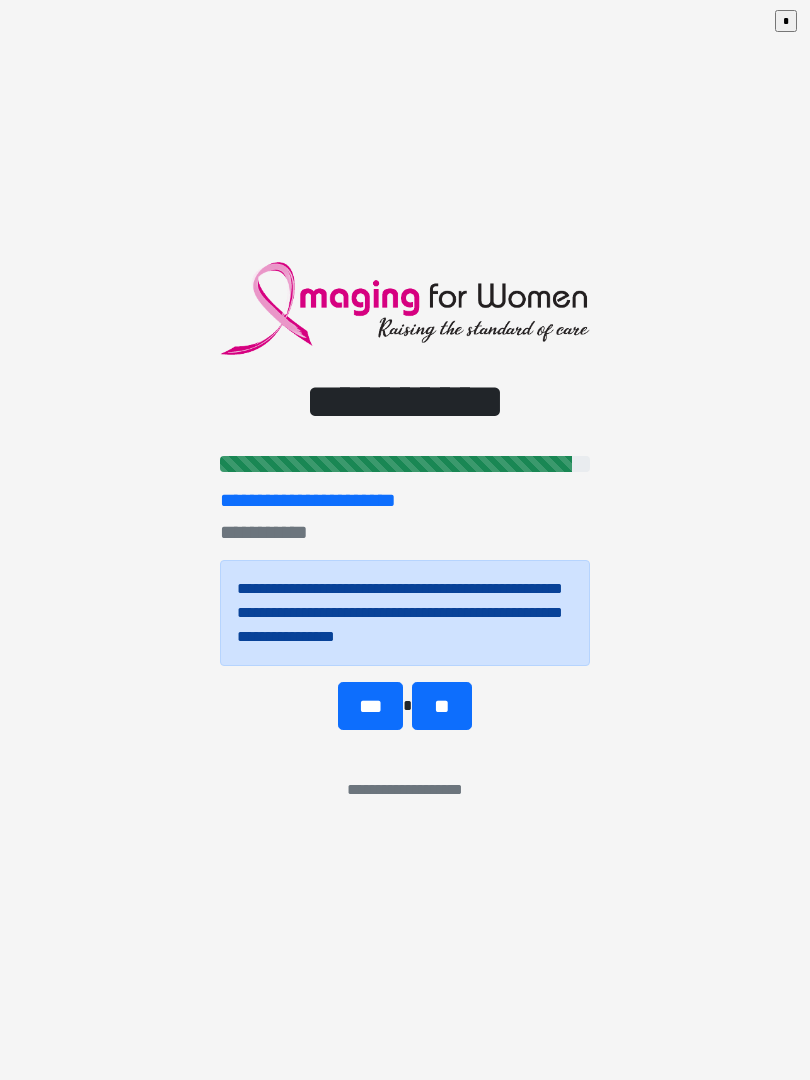 click on "**" at bounding box center (441, 706) 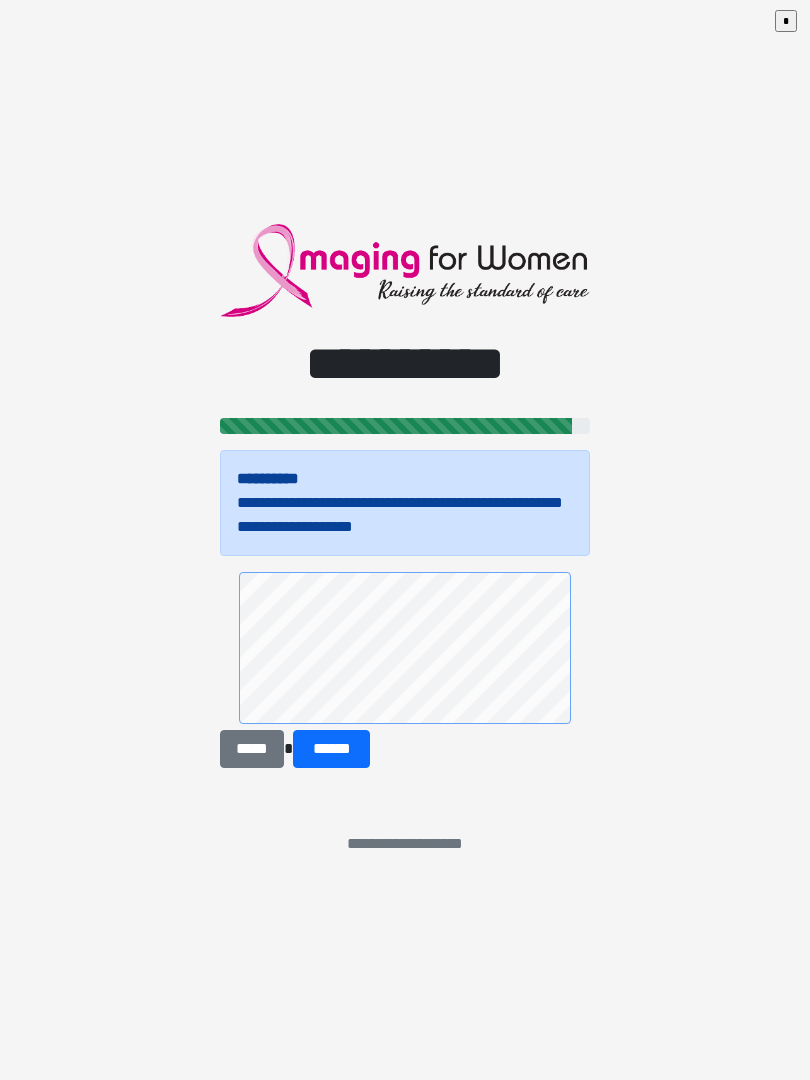 click on "*****" at bounding box center [252, 749] 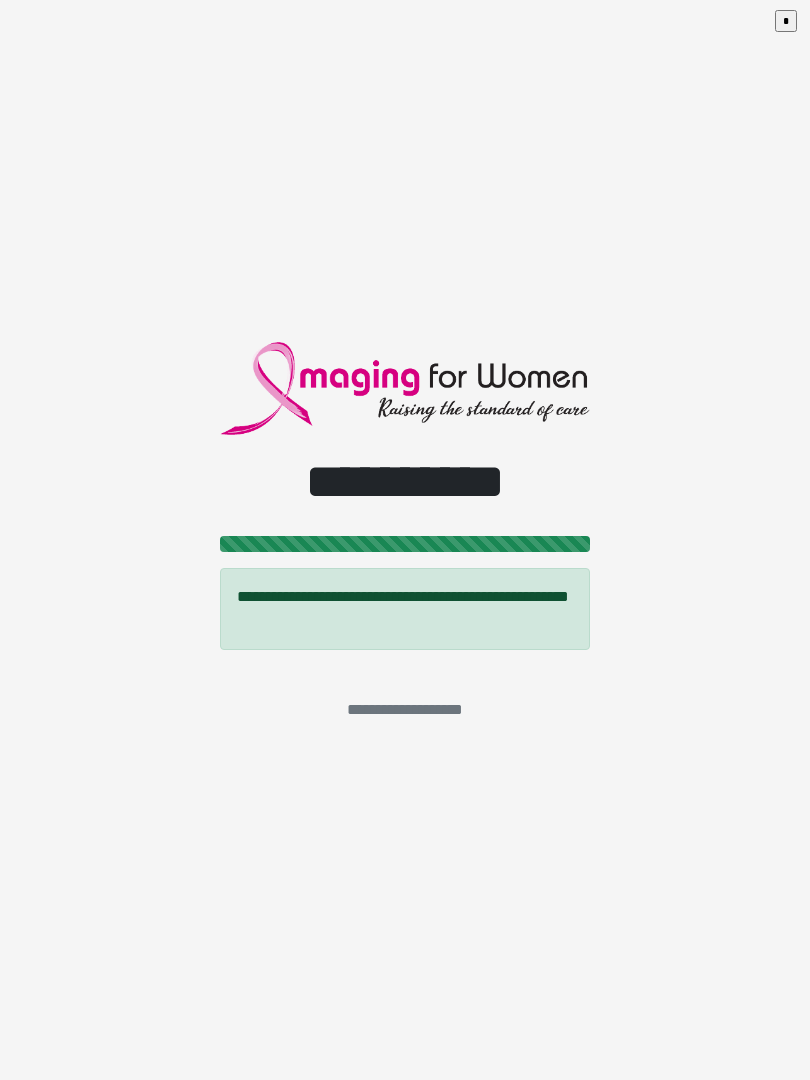 click on "*" at bounding box center (786, 21) 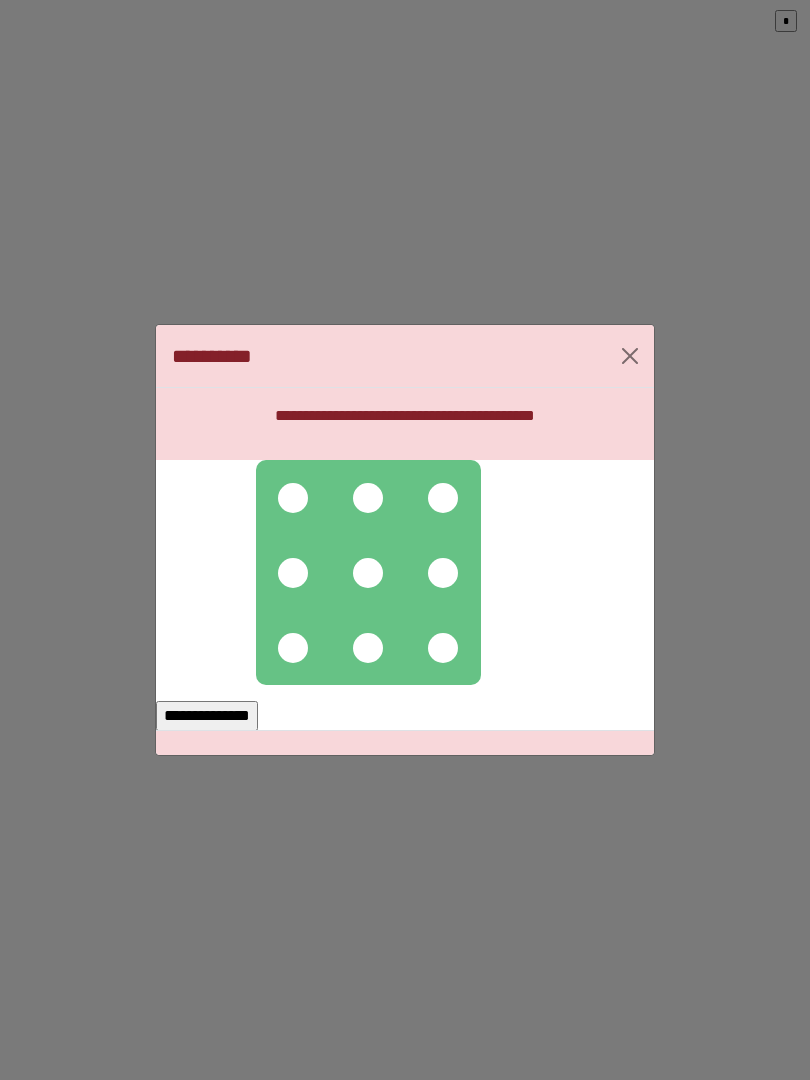 click at bounding box center (368, 498) 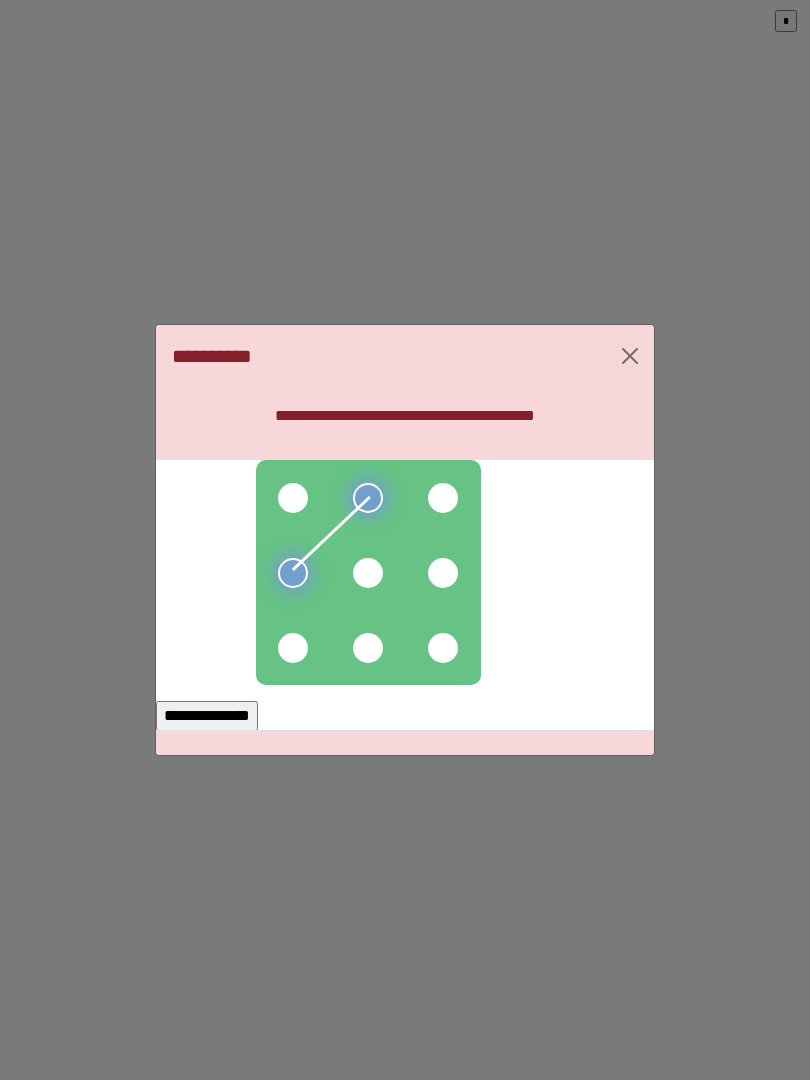 click at bounding box center (293, 498) 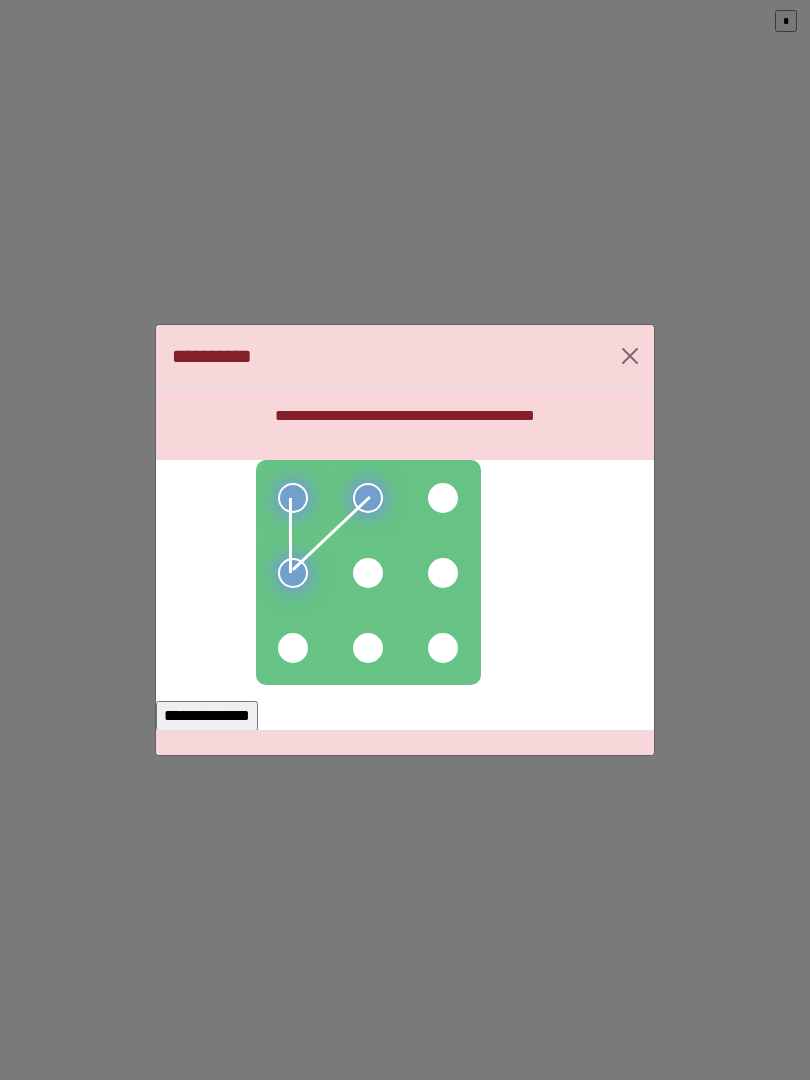 click at bounding box center (368, 573) 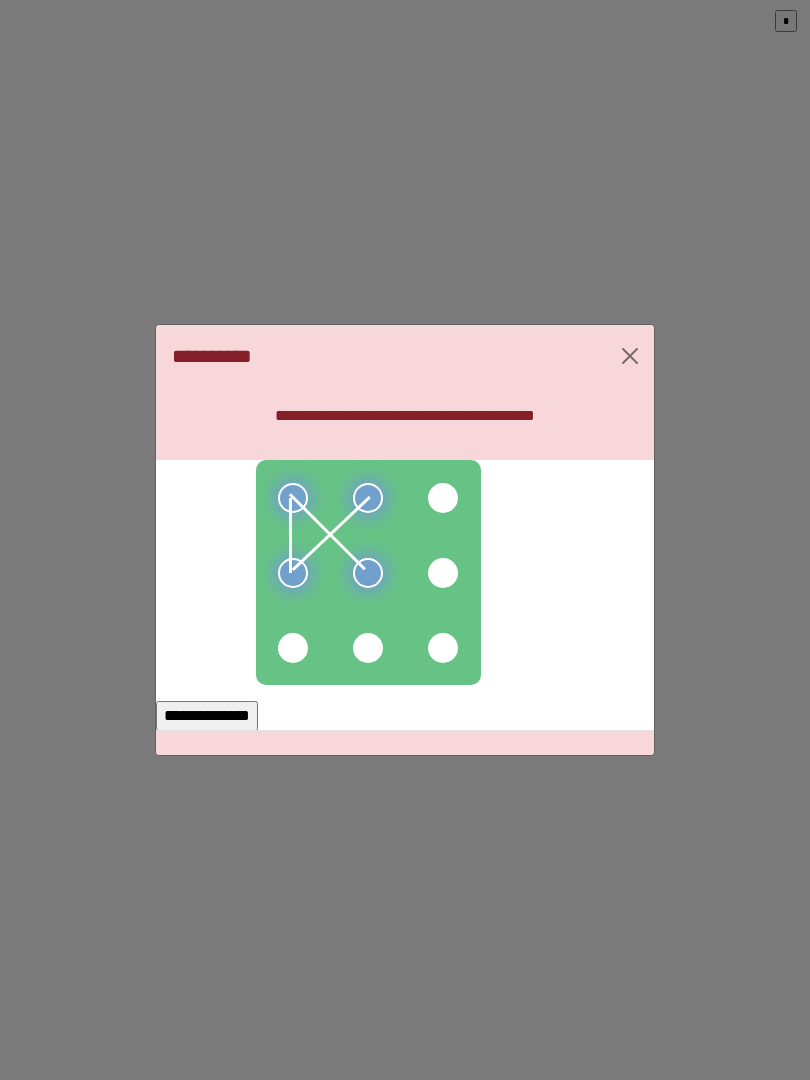 click at bounding box center (293, 648) 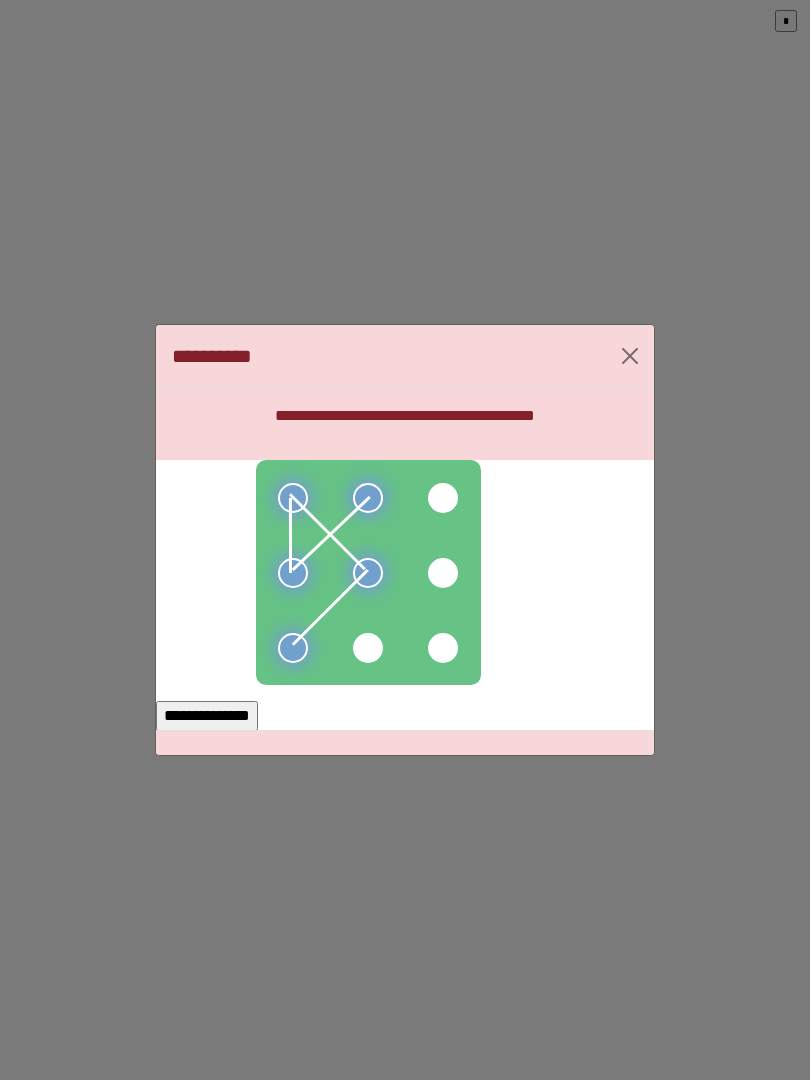 click on "**********" at bounding box center (207, 716) 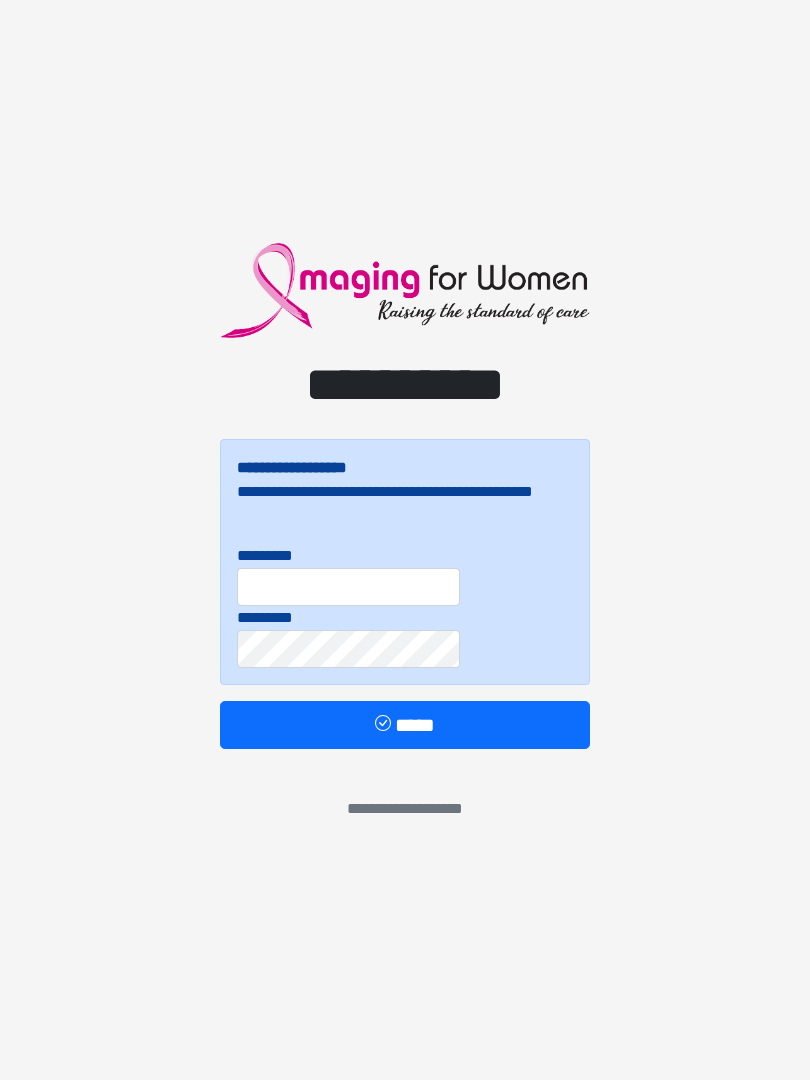 scroll, scrollTop: 0, scrollLeft: 0, axis: both 